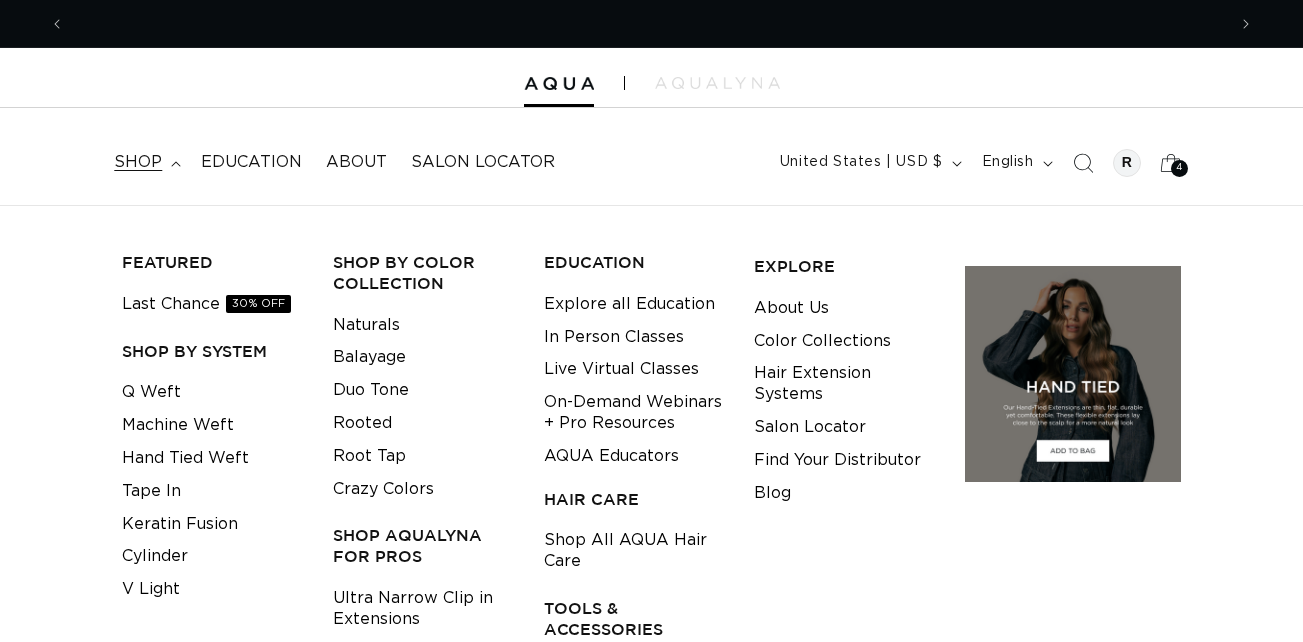 scroll, scrollTop: 0, scrollLeft: 0, axis: both 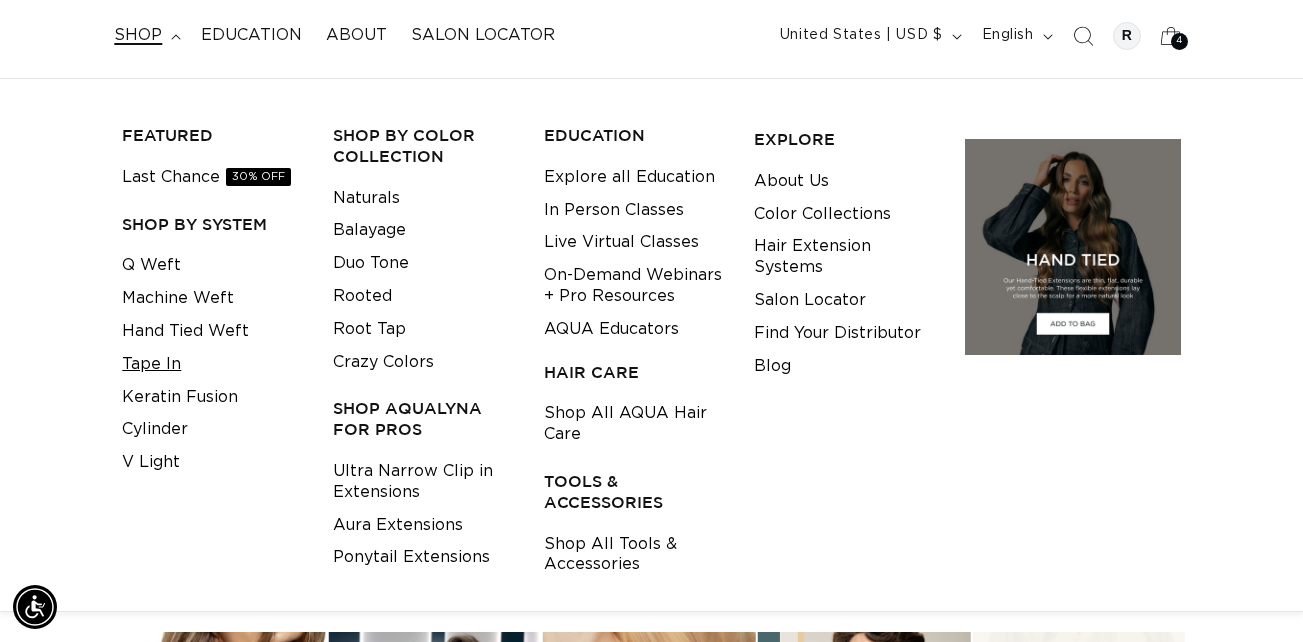 click on "Tape In" at bounding box center [151, 364] 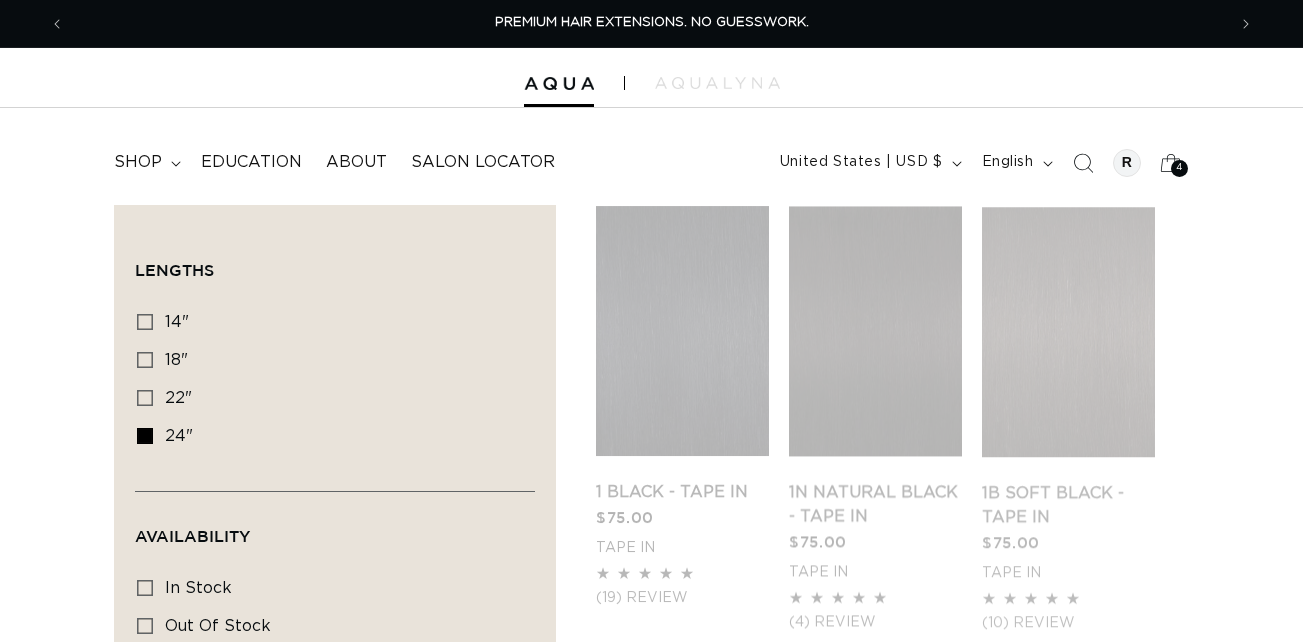 scroll, scrollTop: 0, scrollLeft: 0, axis: both 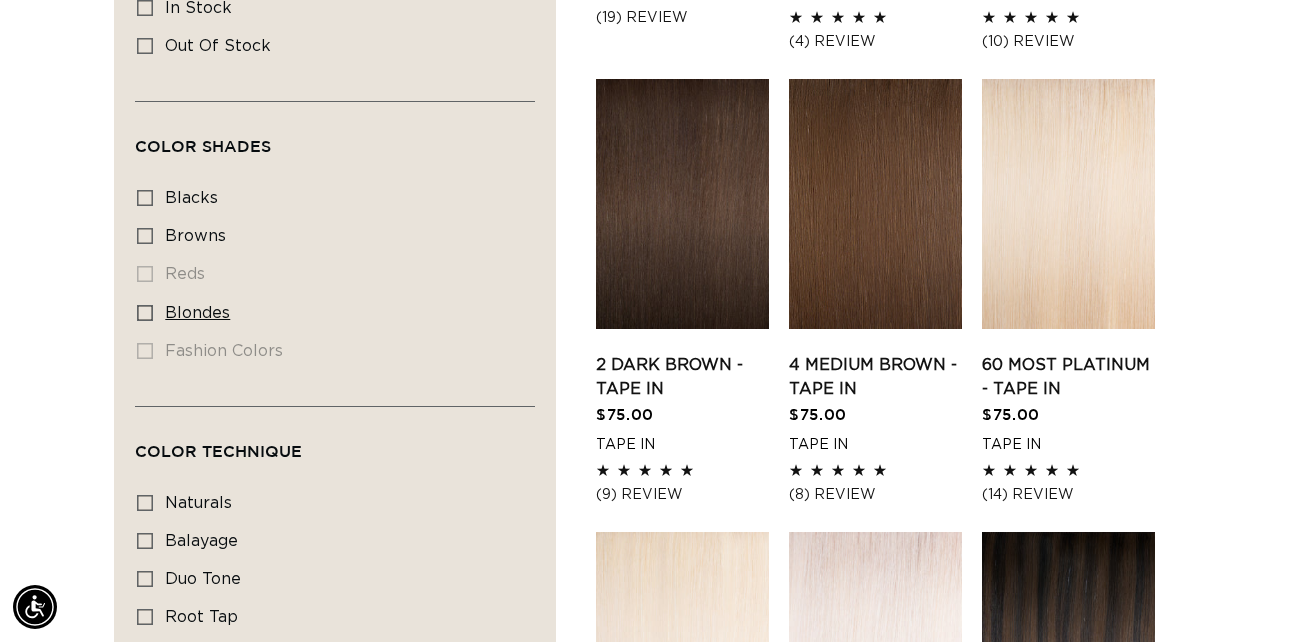click on "blondes
blondes (20 products)" at bounding box center [329, 314] 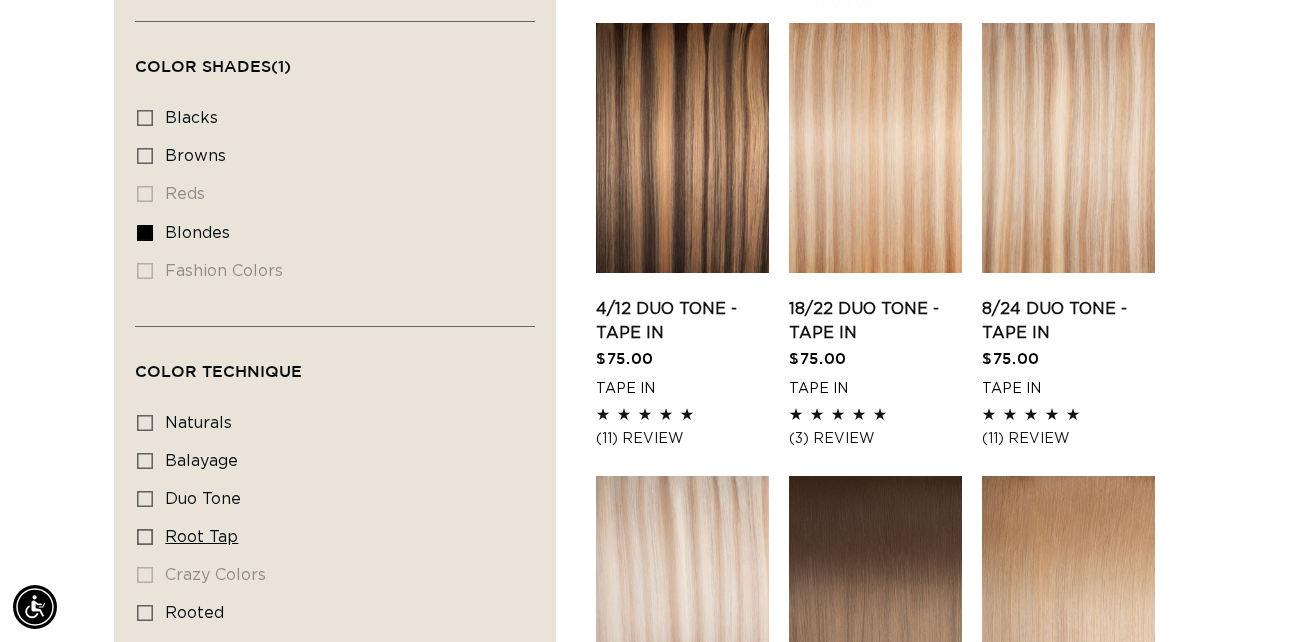 scroll, scrollTop: 681, scrollLeft: 0, axis: vertical 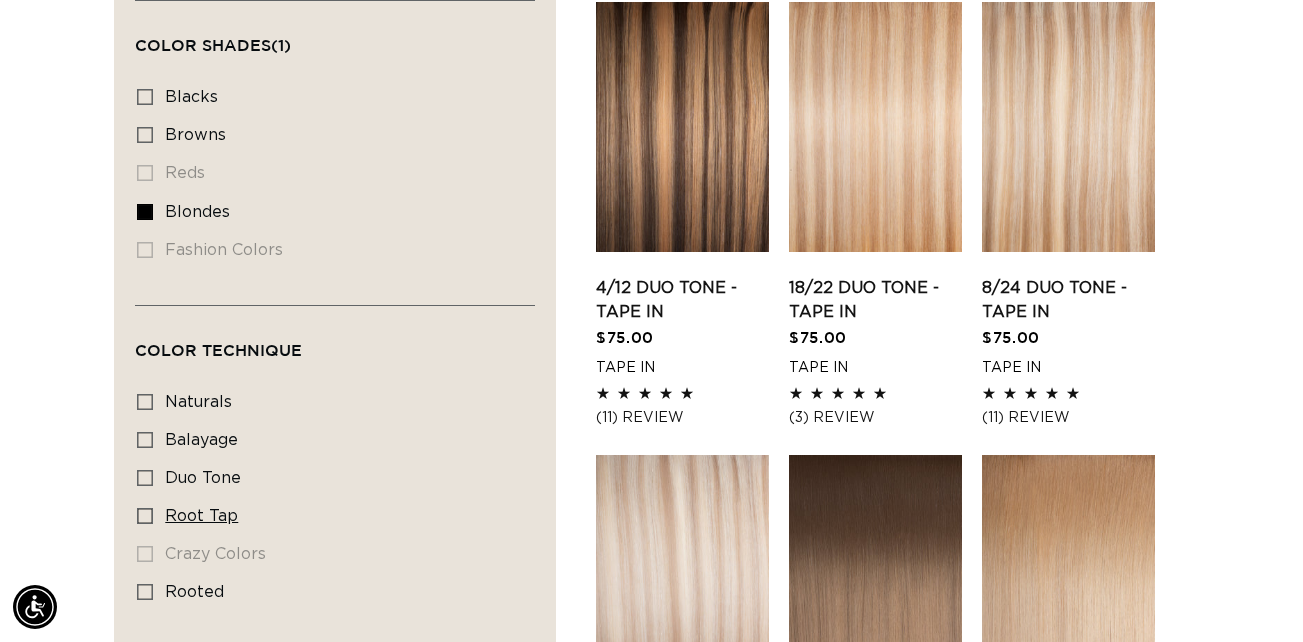 click 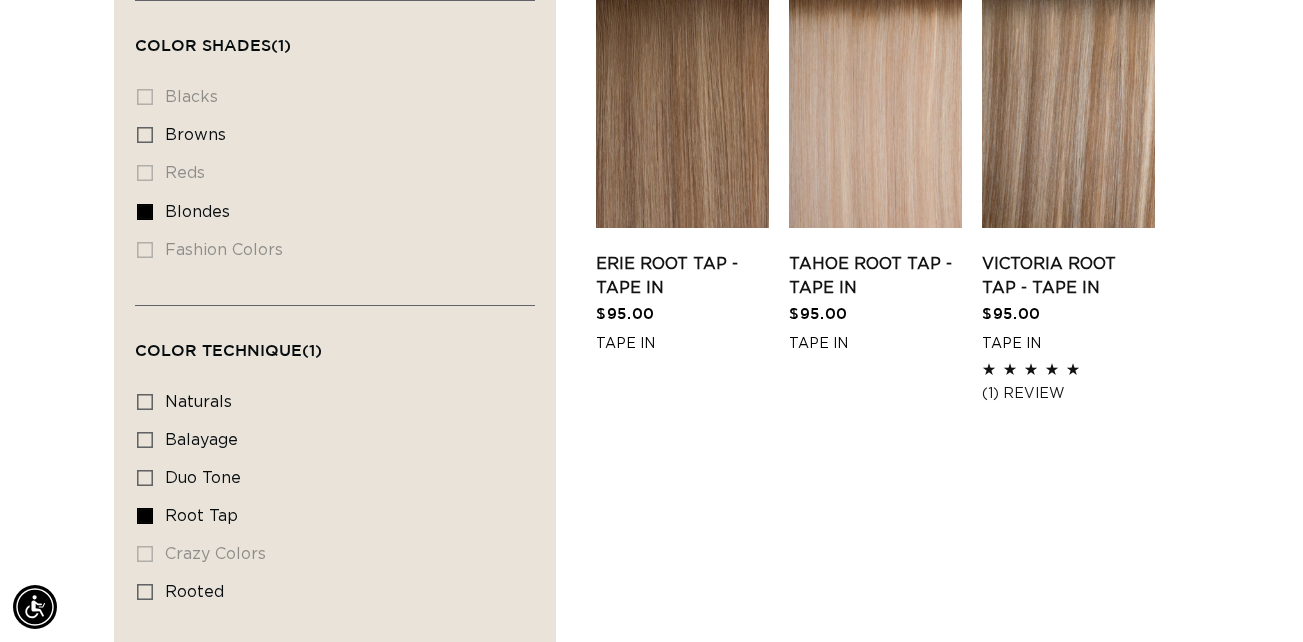 scroll, scrollTop: 0, scrollLeft: 1161, axis: horizontal 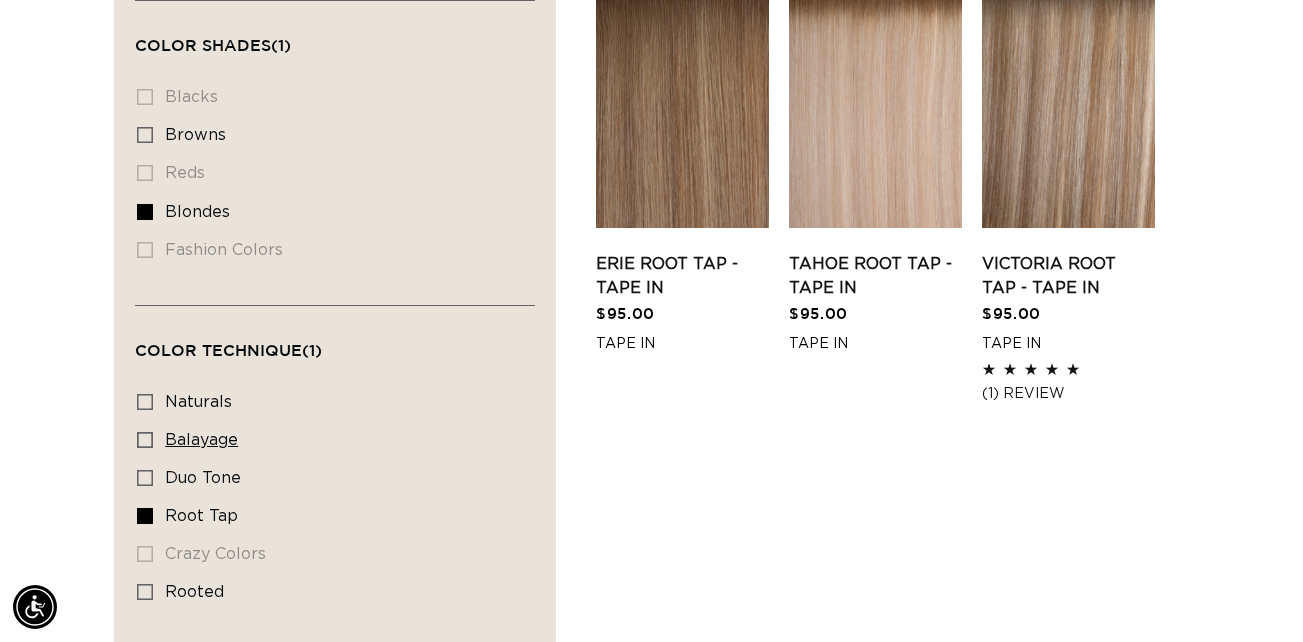 click on "balayage
balayage (4 products)" at bounding box center (329, 441) 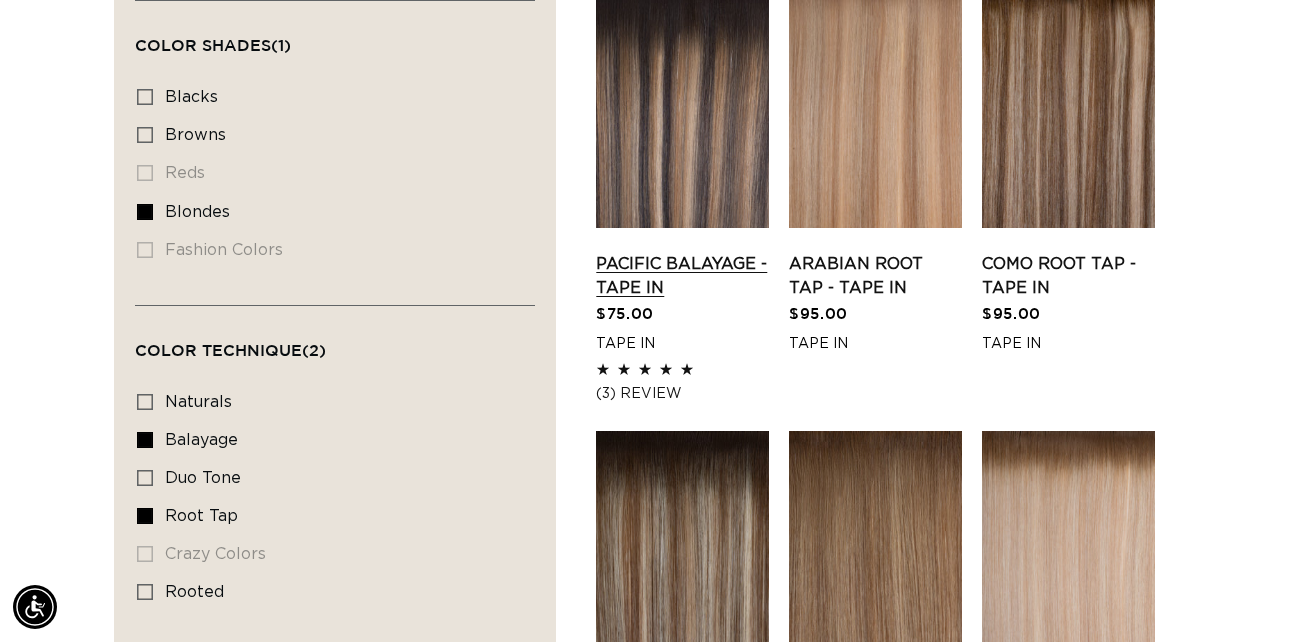 scroll, scrollTop: 0, scrollLeft: 0, axis: both 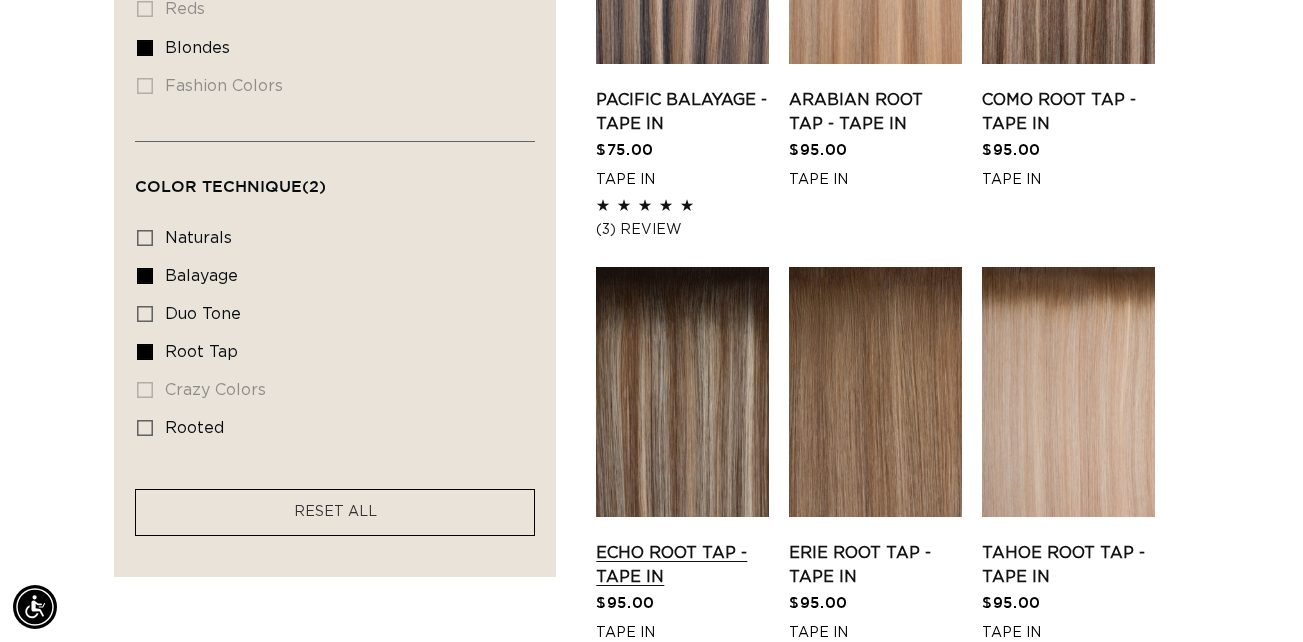 click on "Echo Root Tap - Tape In" at bounding box center [682, 565] 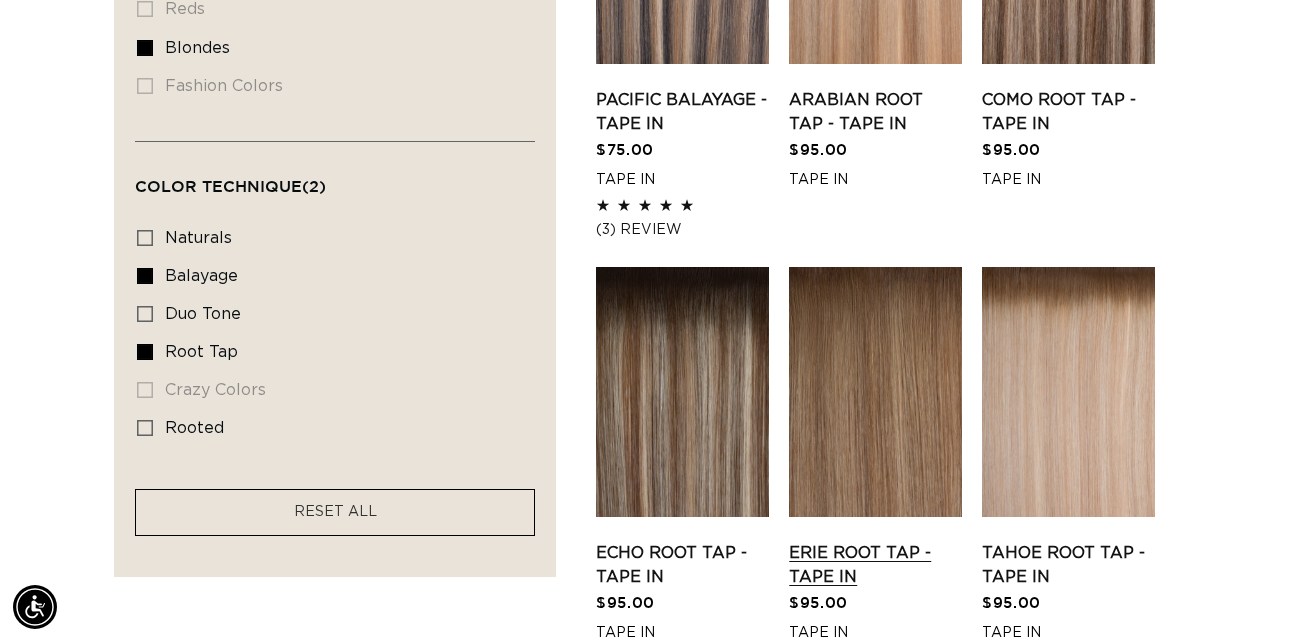 scroll, scrollTop: 0, scrollLeft: 0, axis: both 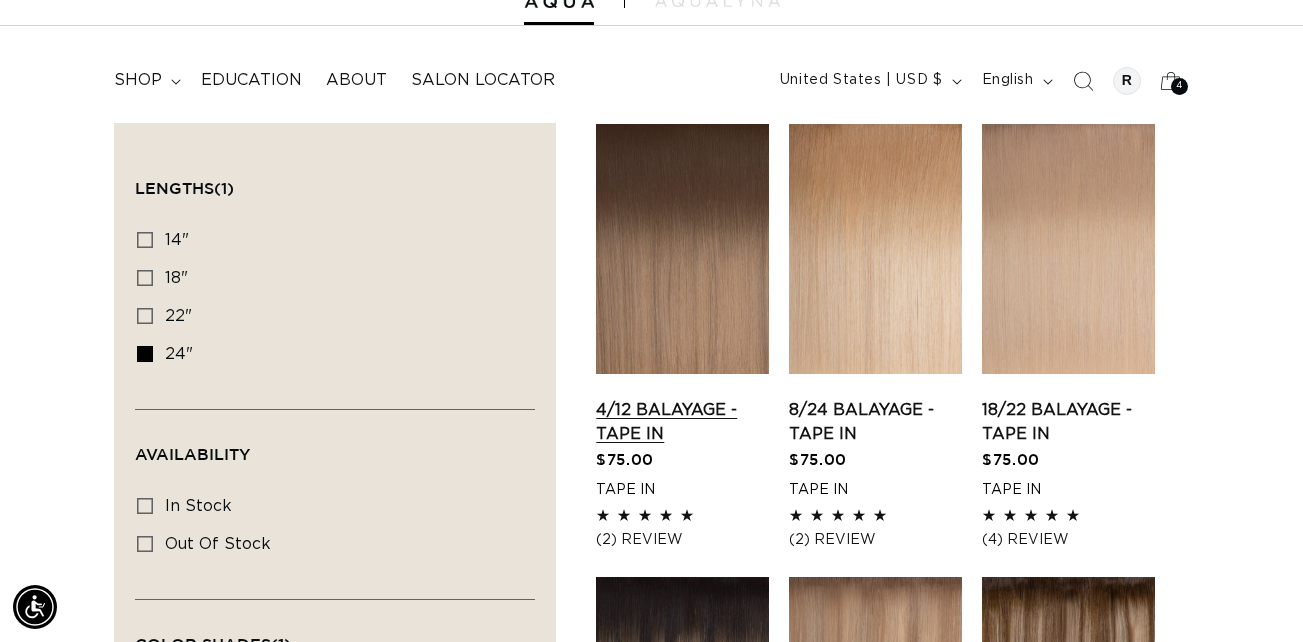 click on "4/12 Balayage - Tape In" at bounding box center (682, 422) 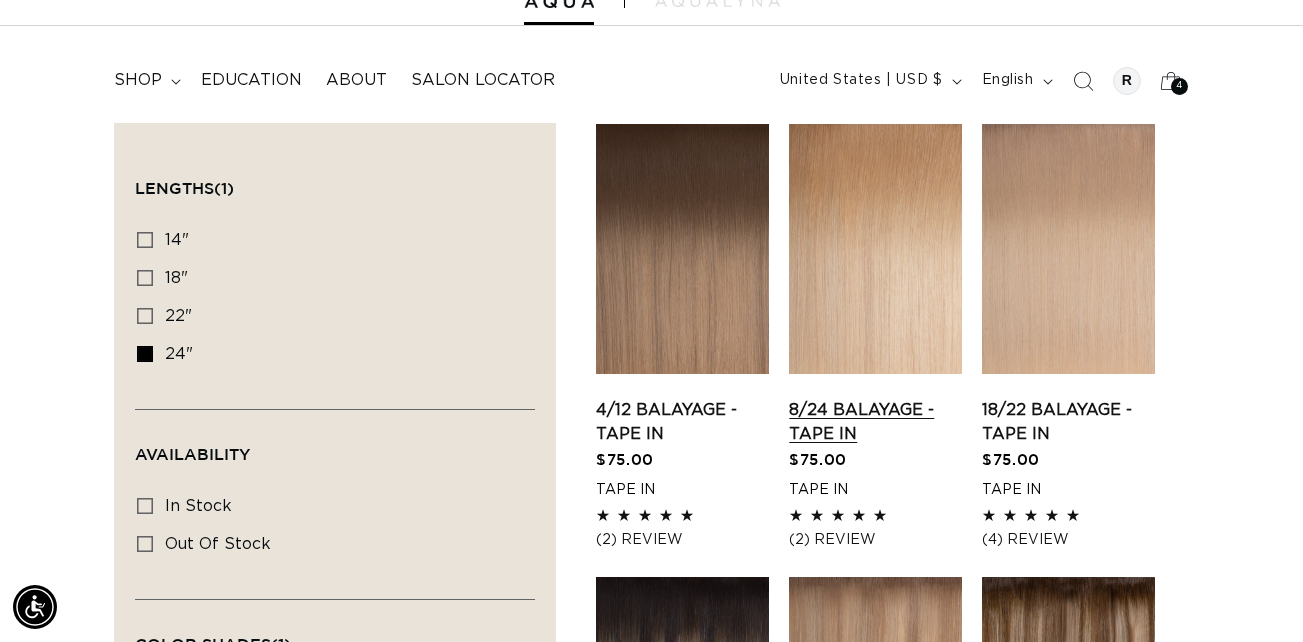 scroll, scrollTop: 0, scrollLeft: 0, axis: both 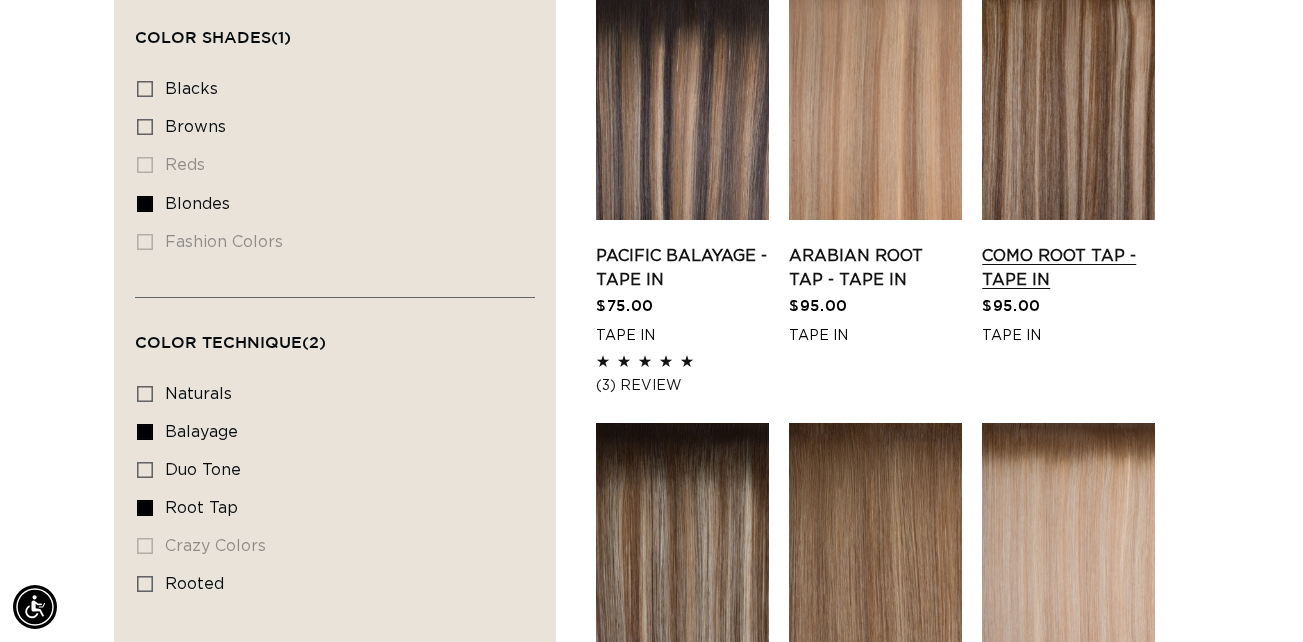 click on "Como Root Tap - Tape In" at bounding box center (1068, 268) 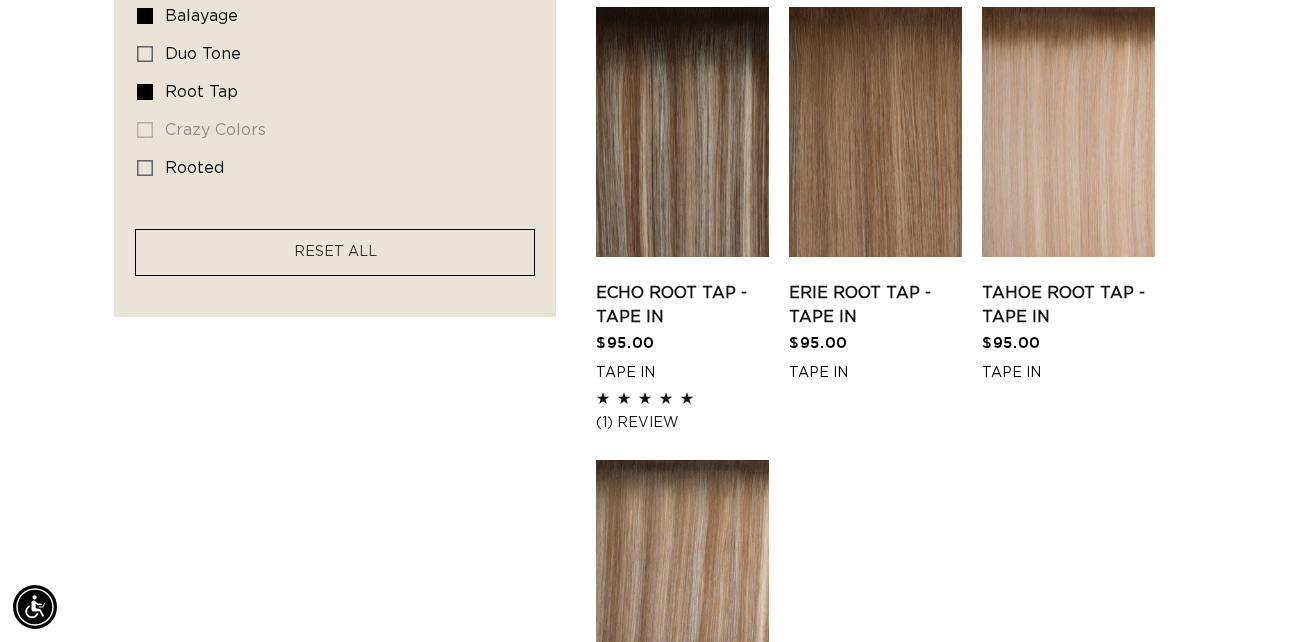 scroll, scrollTop: 1107, scrollLeft: 0, axis: vertical 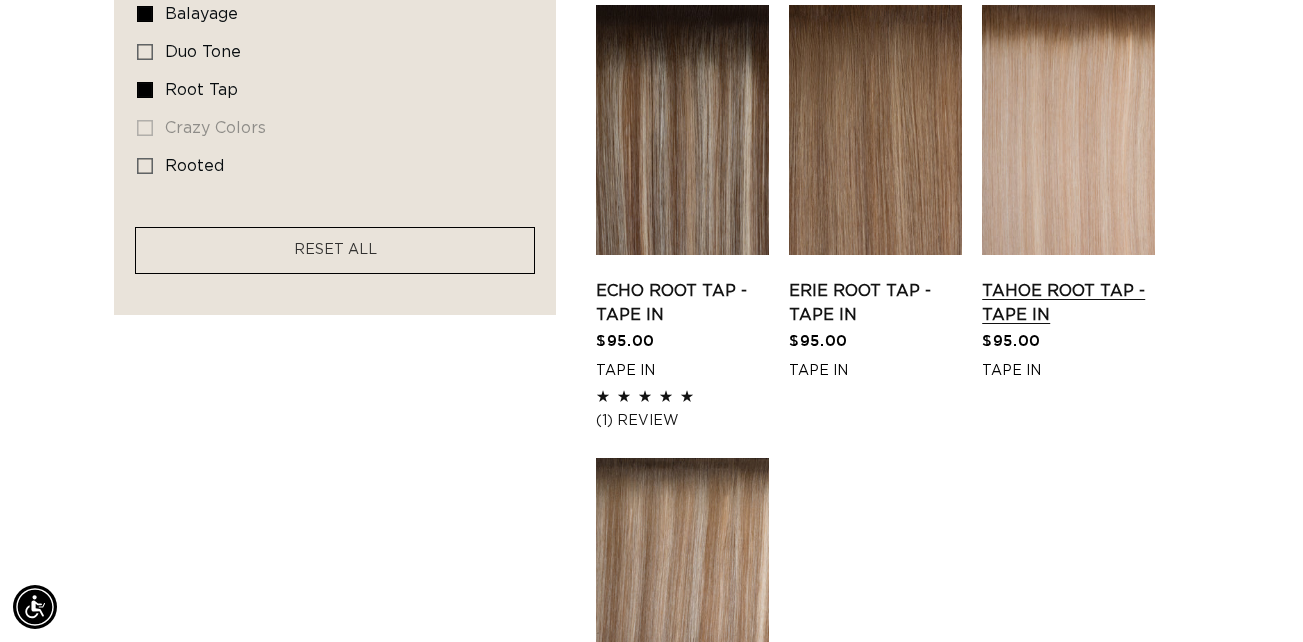 click on "Tahoe Root Tap - Tape In" at bounding box center (1068, 303) 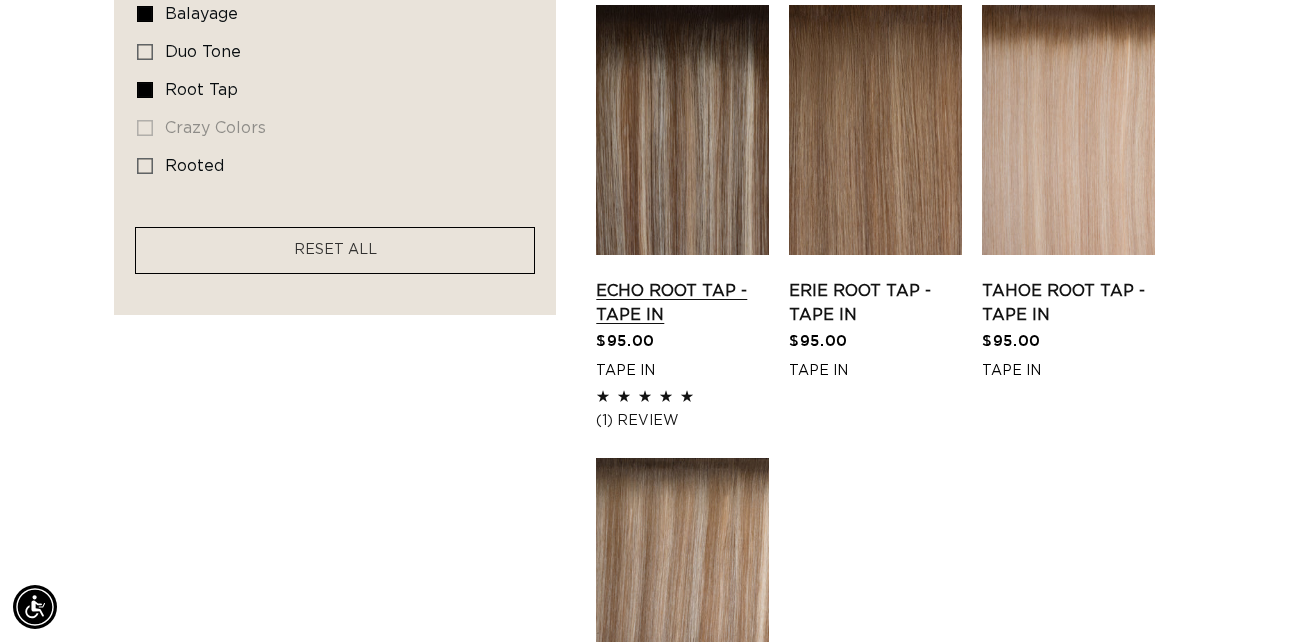 scroll, scrollTop: 0, scrollLeft: 0, axis: both 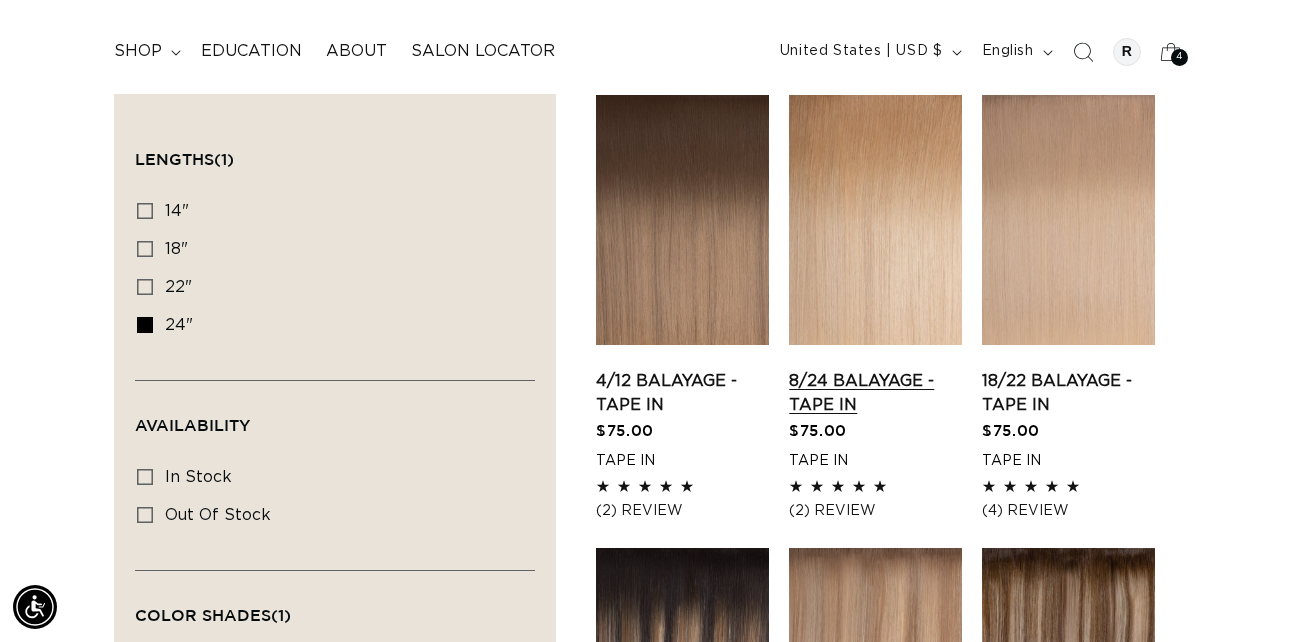 click on "8/24 Balayage - Tape In" at bounding box center (875, 393) 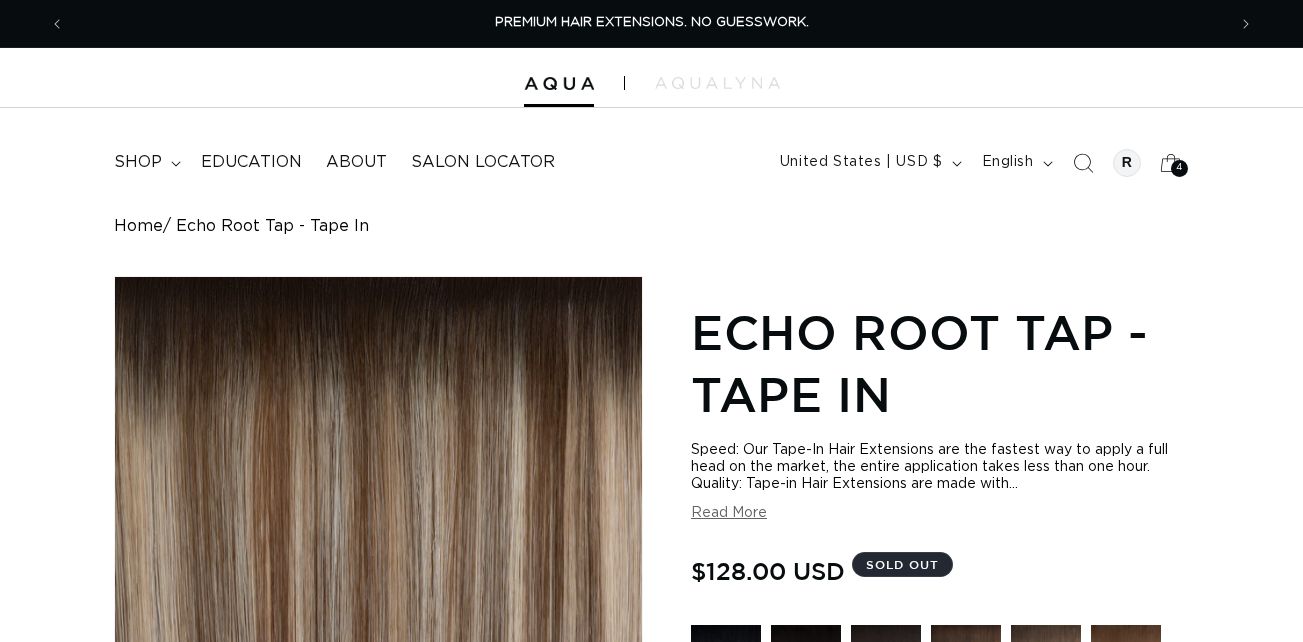 scroll, scrollTop: 0, scrollLeft: 0, axis: both 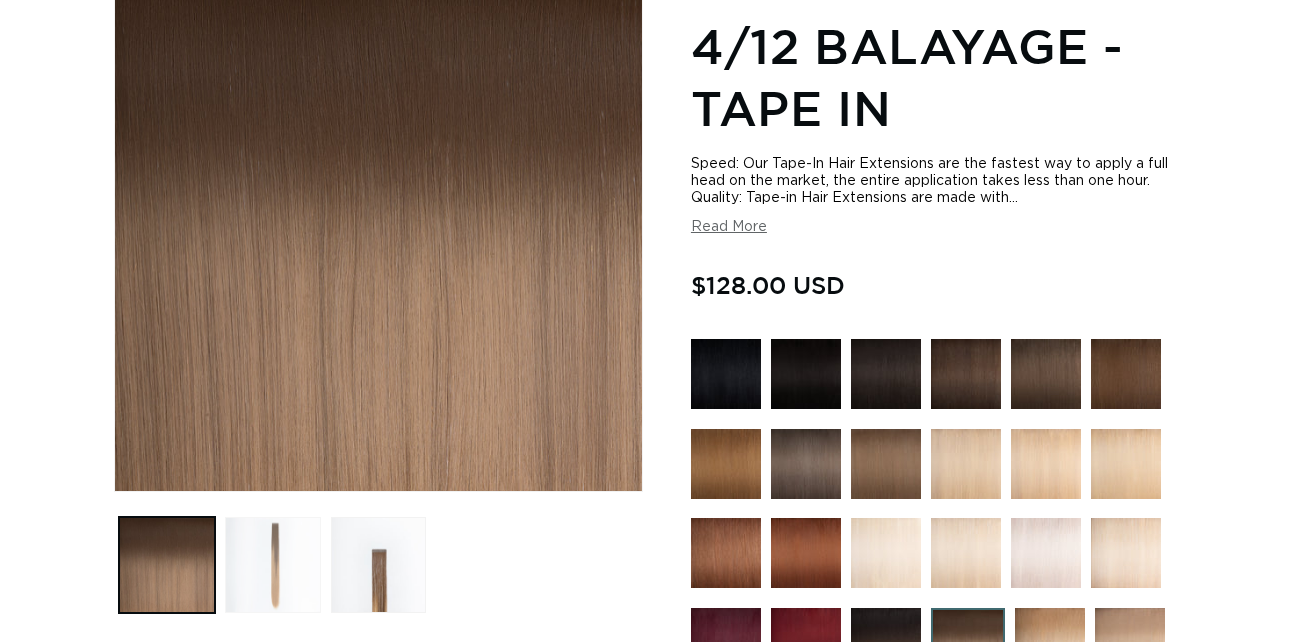 click at bounding box center [273, 565] 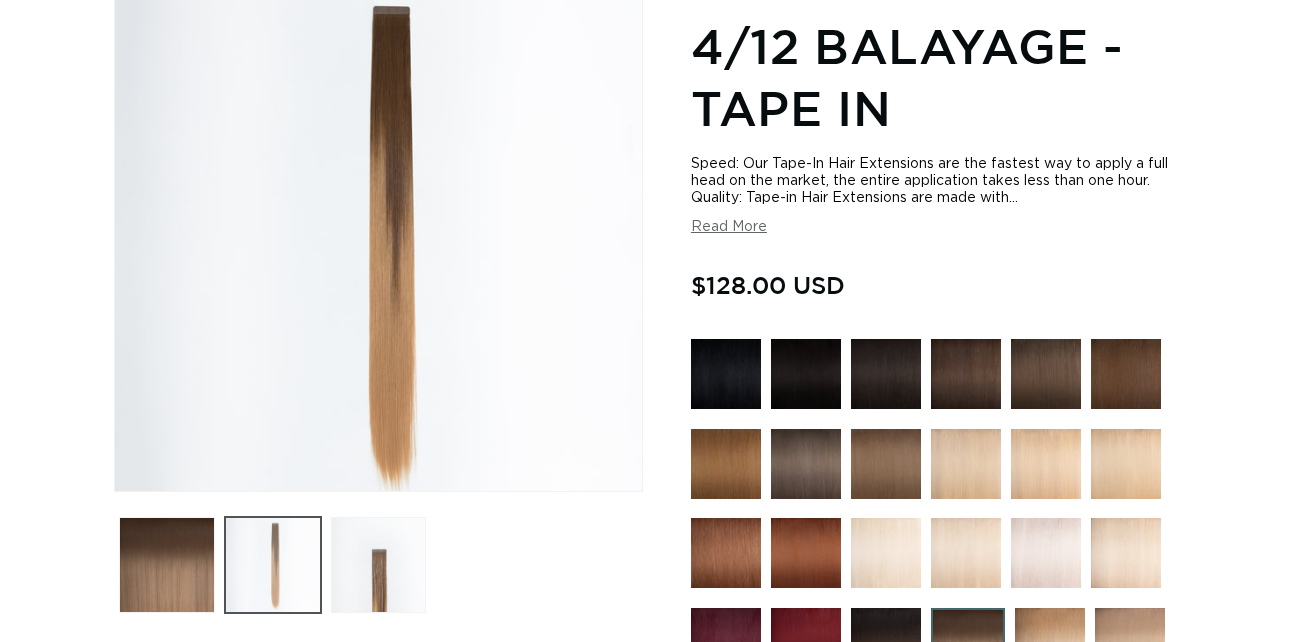scroll, scrollTop: 276, scrollLeft: 0, axis: vertical 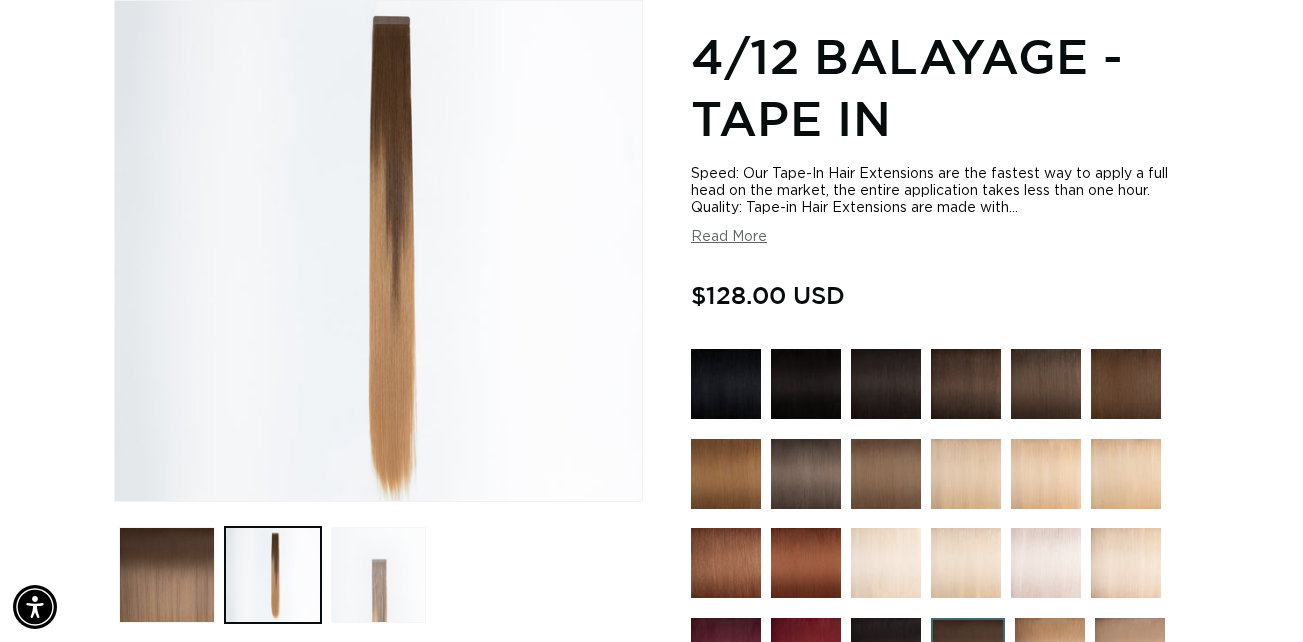 click at bounding box center (379, 575) 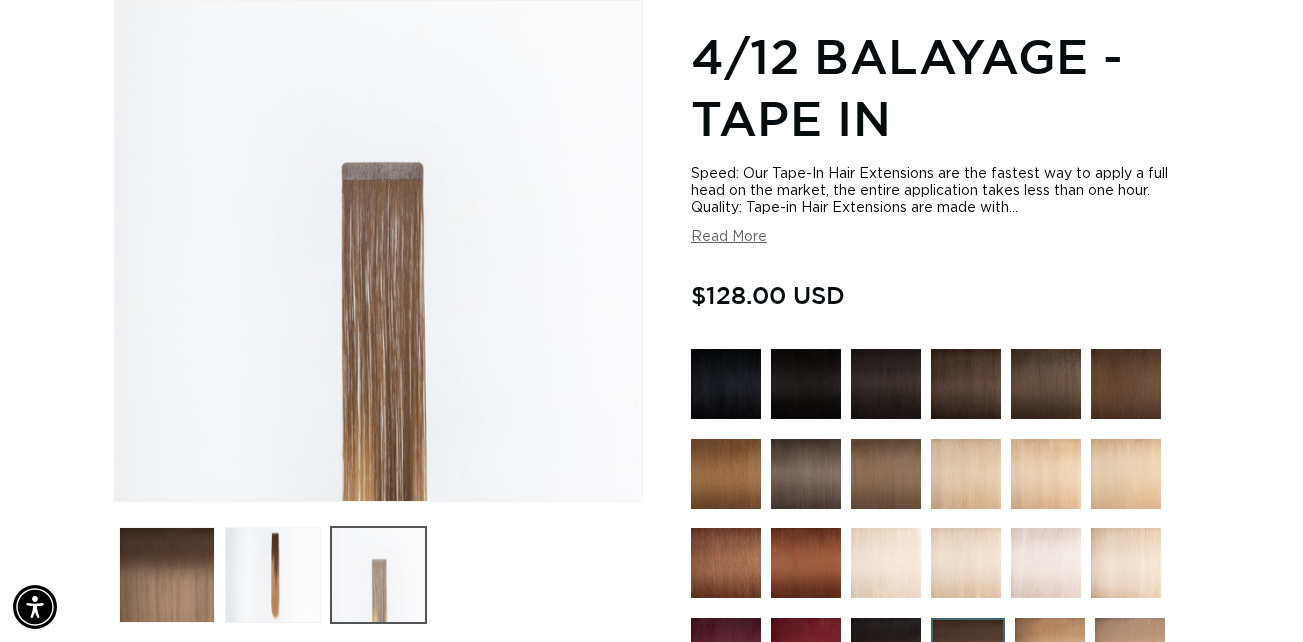 scroll, scrollTop: 0, scrollLeft: 0, axis: both 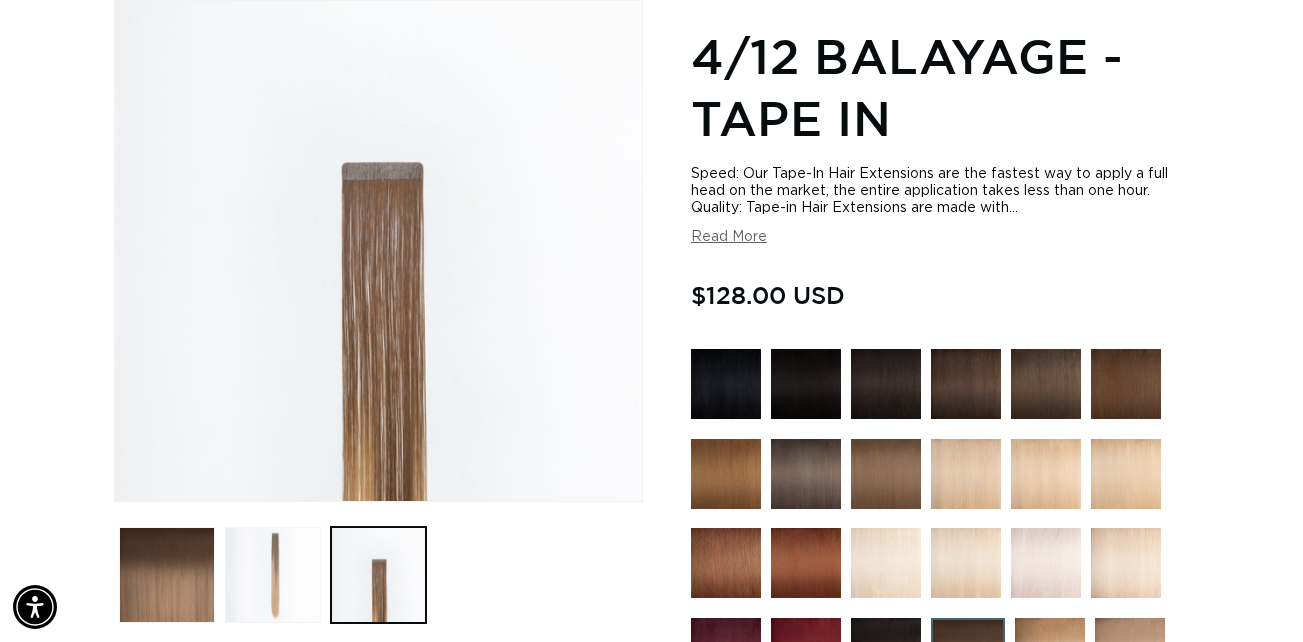 click at bounding box center (273, 575) 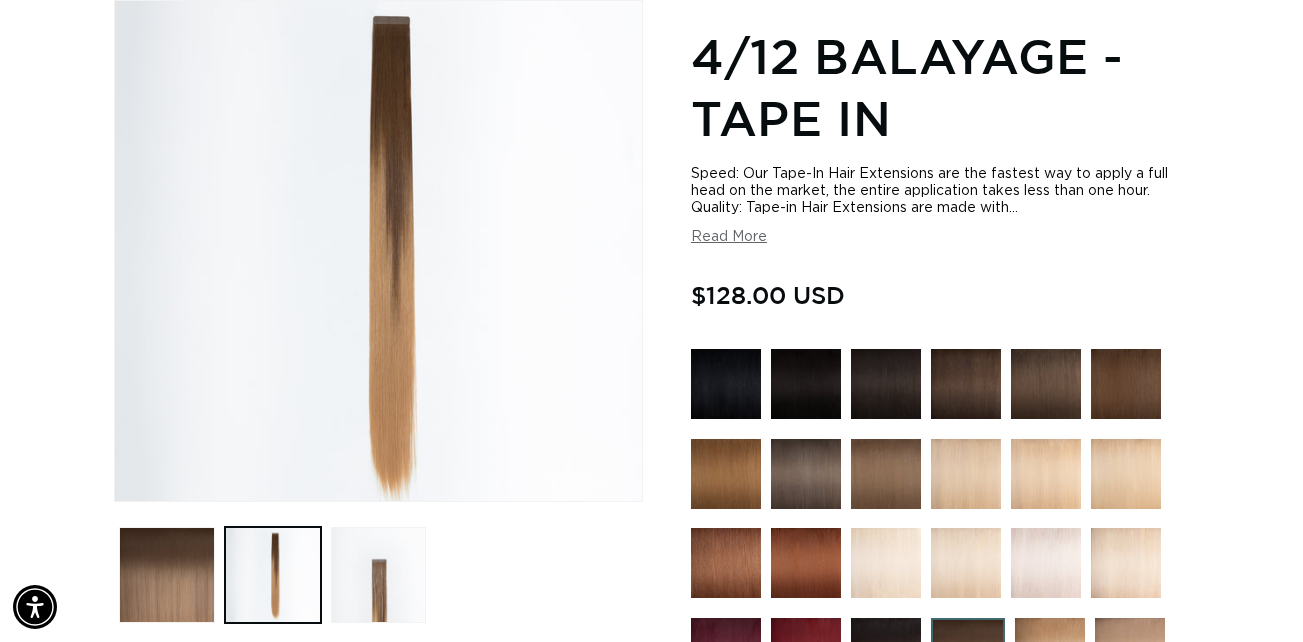scroll, scrollTop: 0, scrollLeft: 0, axis: both 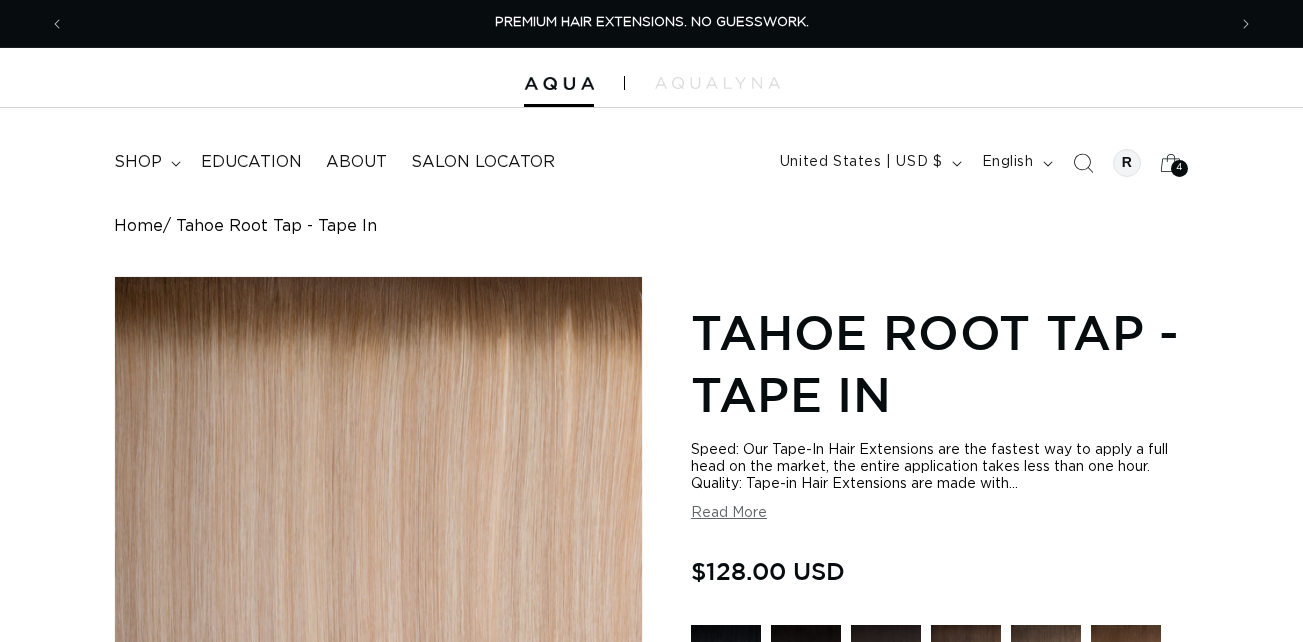 click at bounding box center (290, 842) 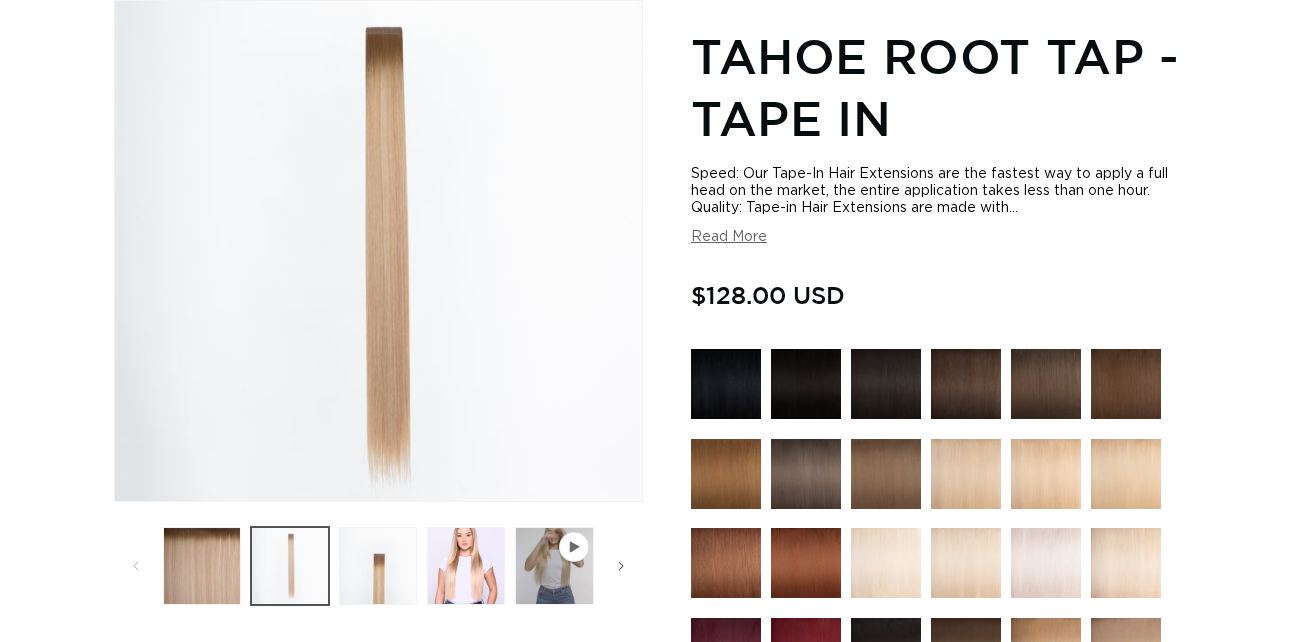 scroll, scrollTop: 207, scrollLeft: 0, axis: vertical 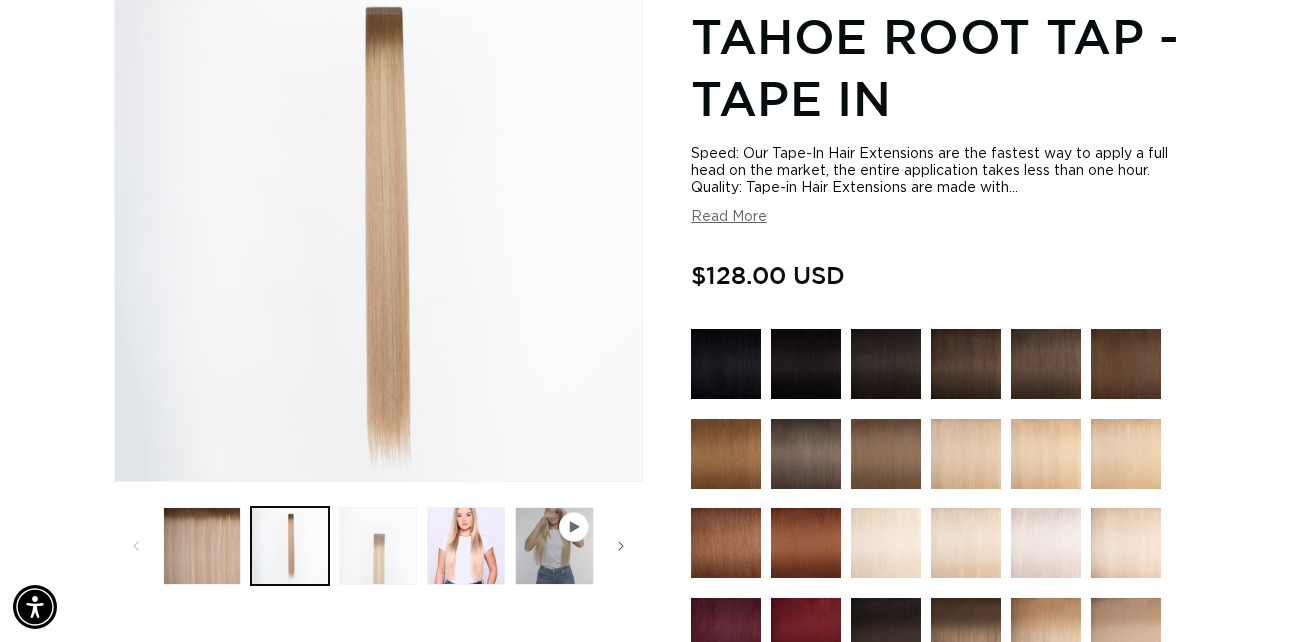 click at bounding box center [378, 546] 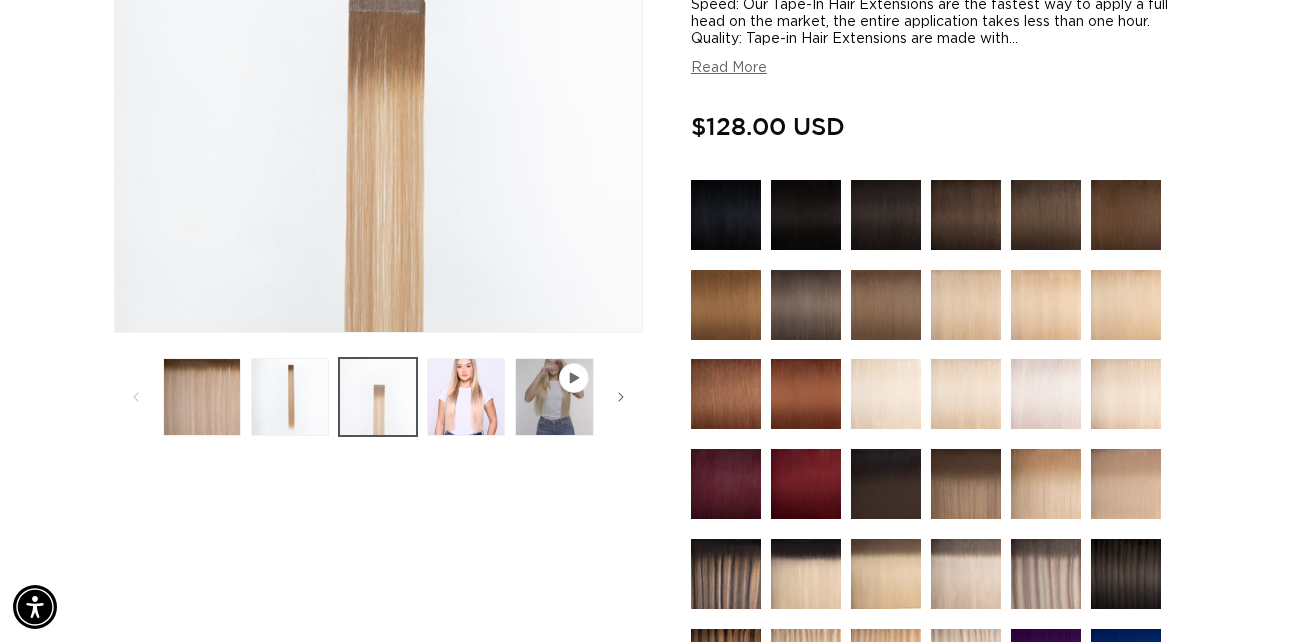 scroll, scrollTop: 446, scrollLeft: 0, axis: vertical 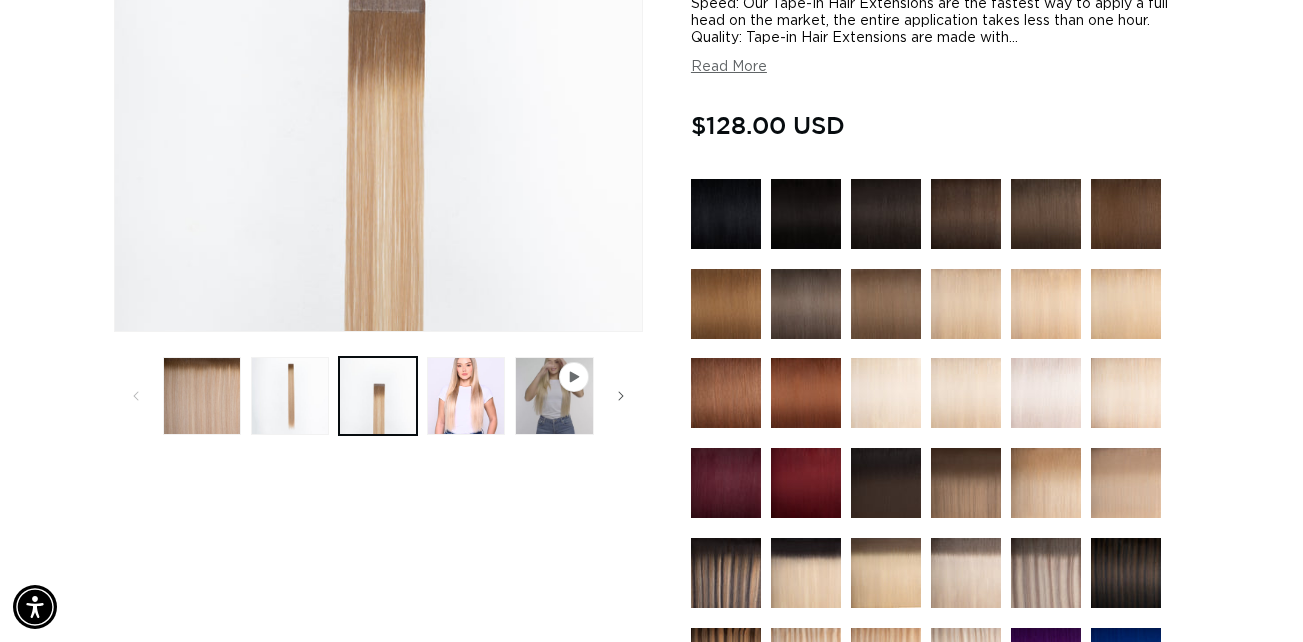 click on "Read More" at bounding box center [729, 67] 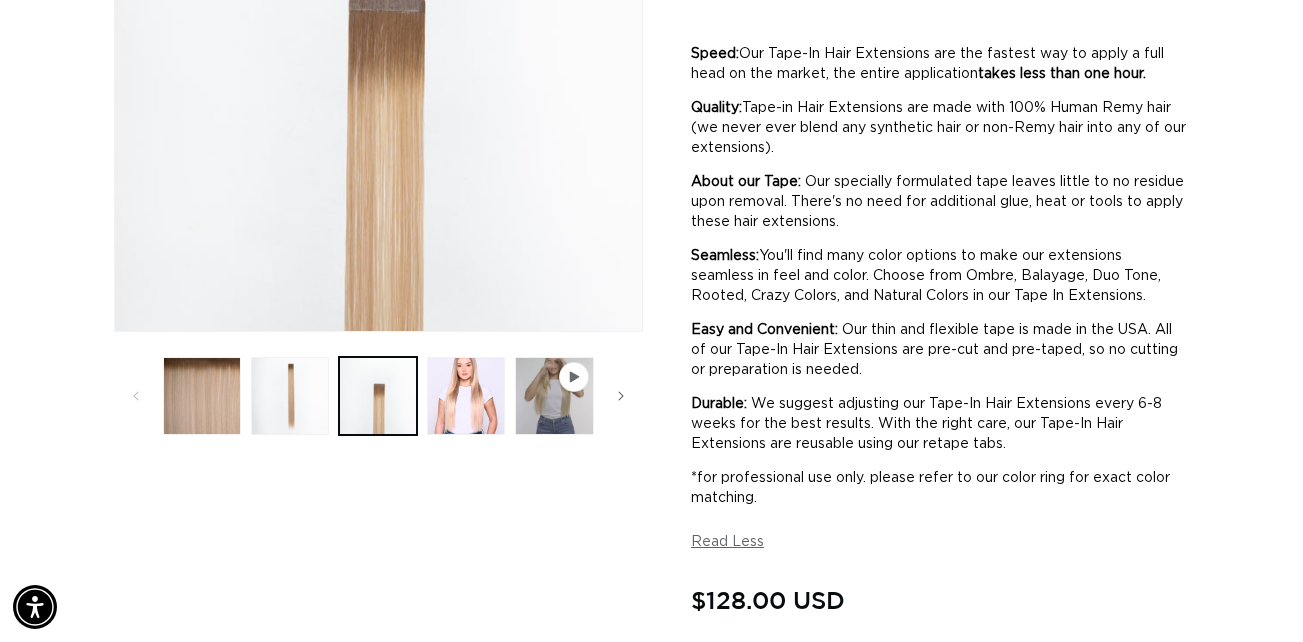 scroll, scrollTop: 0, scrollLeft: 1161, axis: horizontal 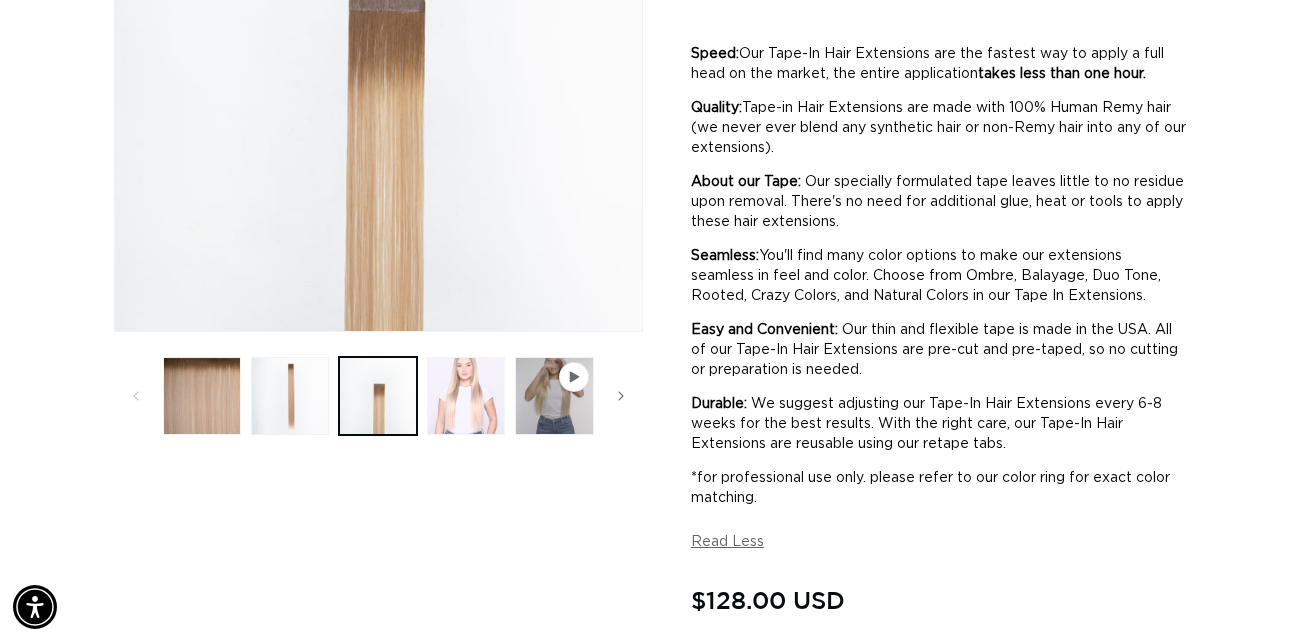 click at bounding box center (466, 396) 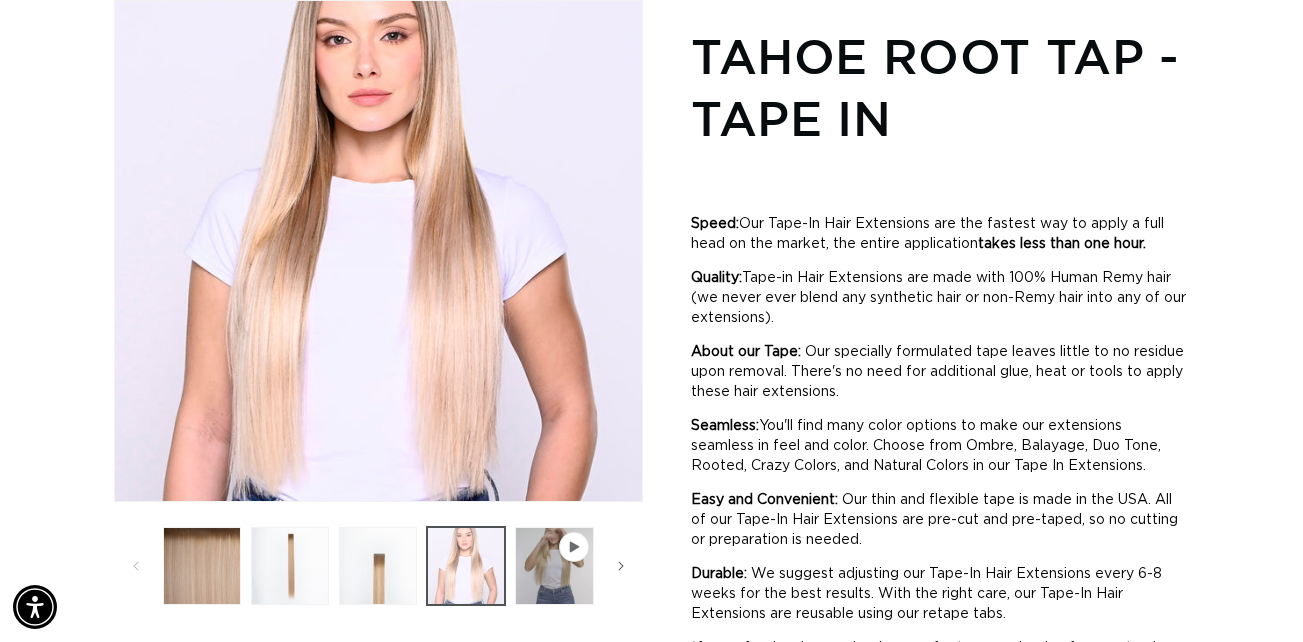 scroll, scrollTop: 175, scrollLeft: 0, axis: vertical 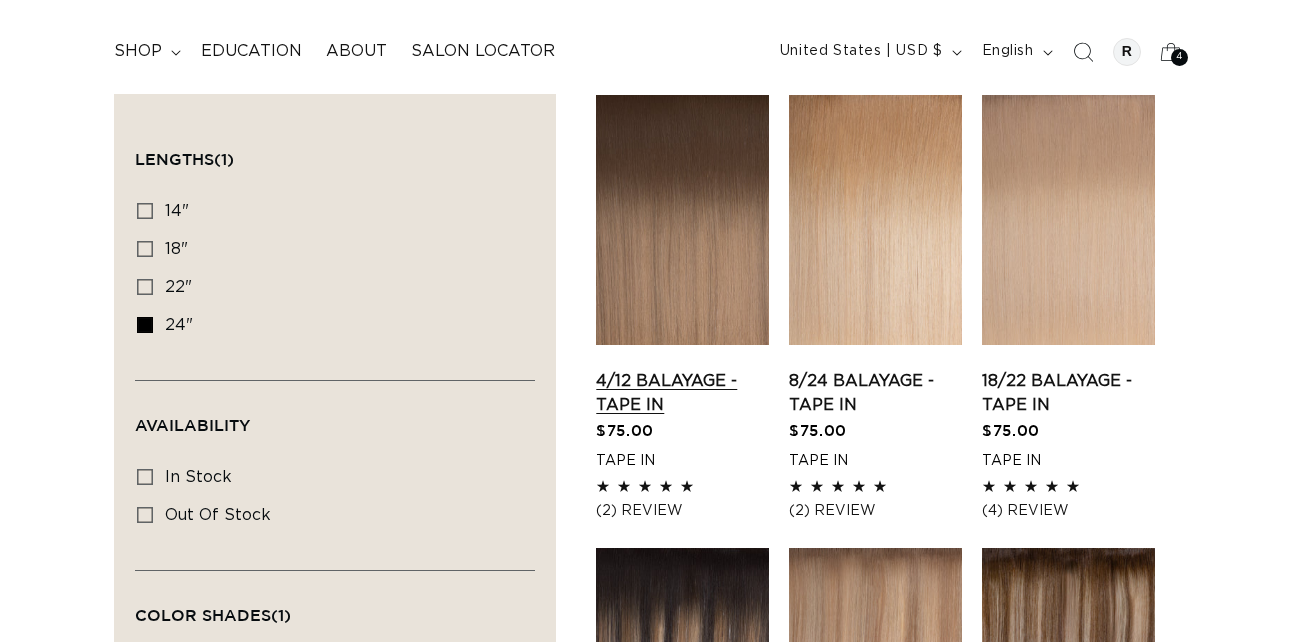 click on "4/12 Balayage - Tape In" at bounding box center [682, 393] 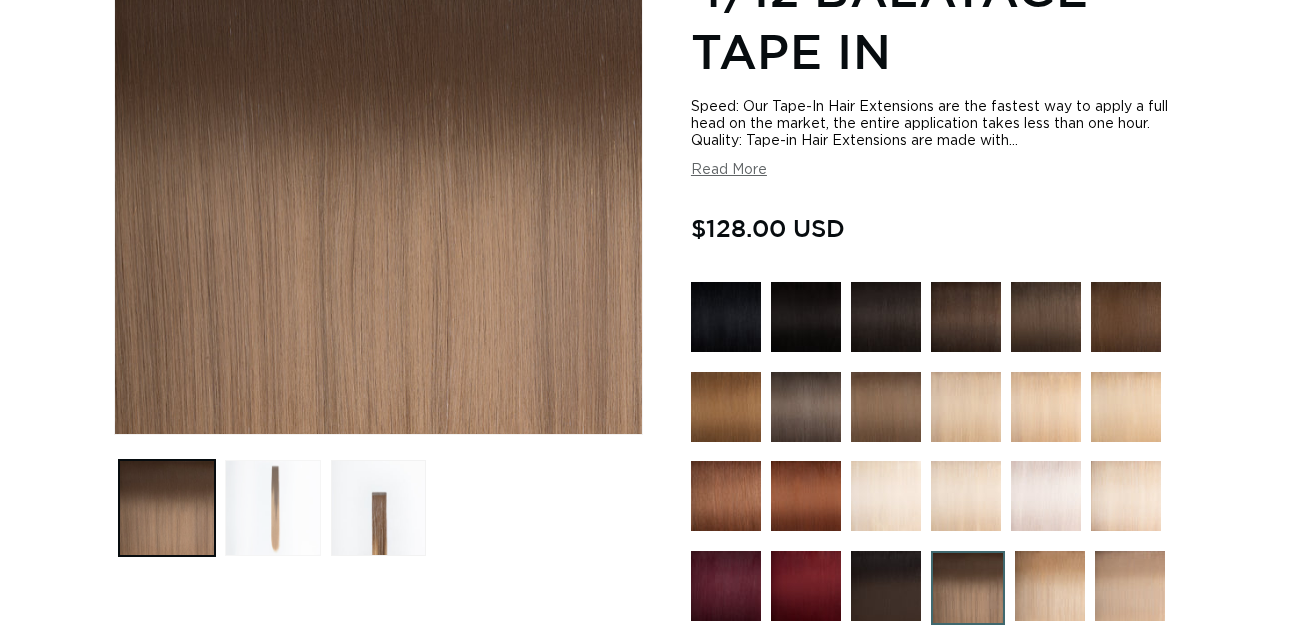 click at bounding box center (273, 508) 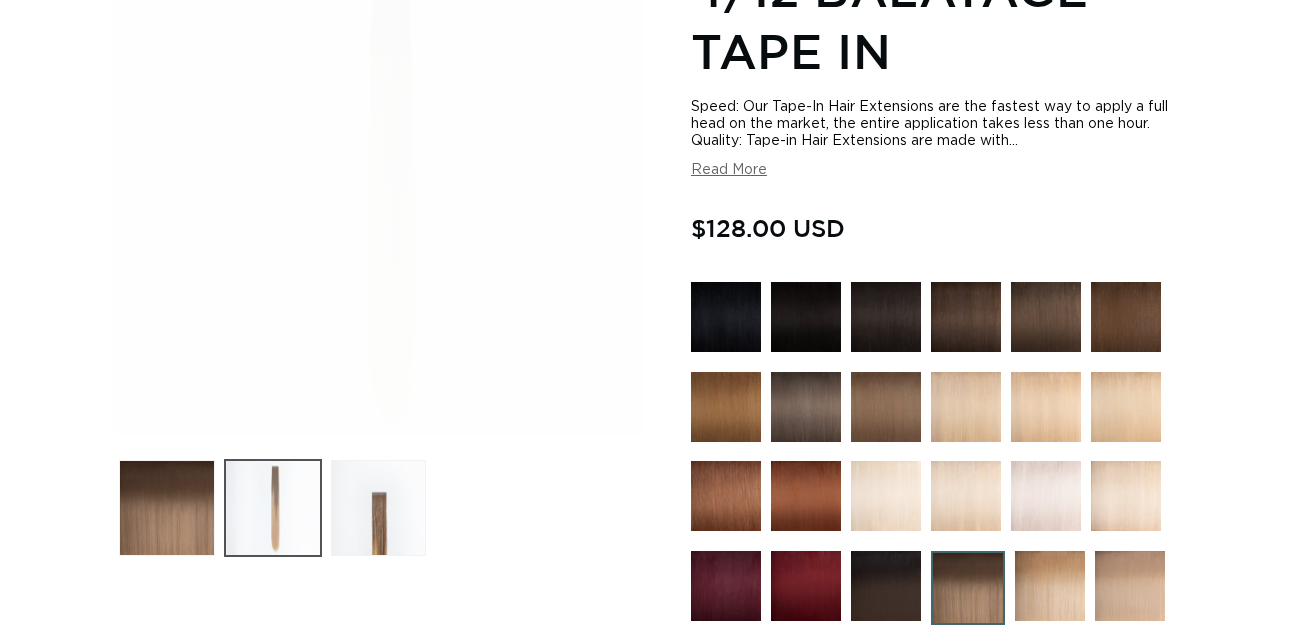 scroll, scrollTop: 350, scrollLeft: 0, axis: vertical 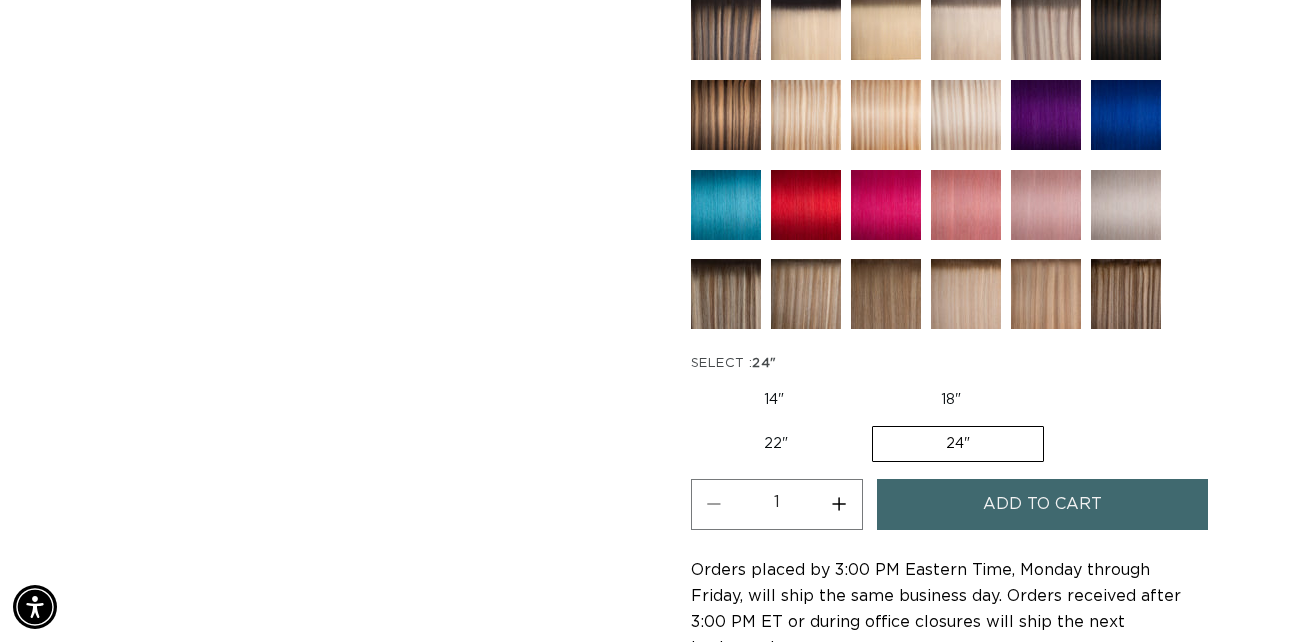click on "Increase quantity for 4/12 Balayage - Tape In" at bounding box center [839, 504] 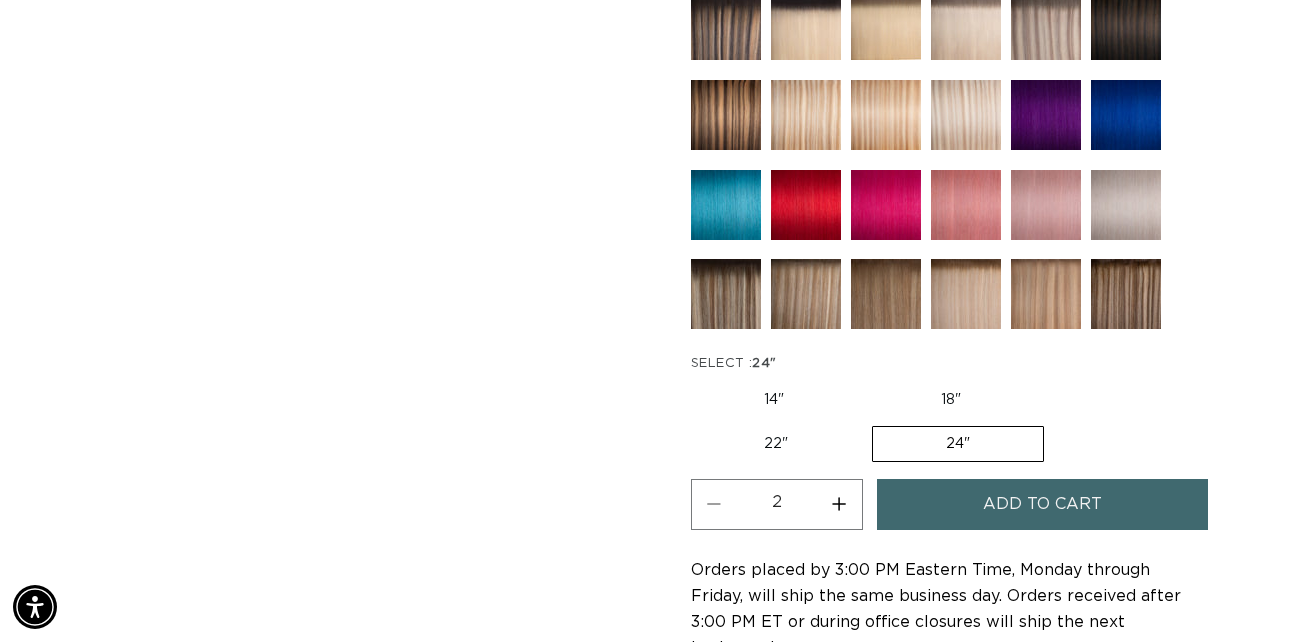 click on "Increase quantity for 4/12 Balayage - Tape In" at bounding box center (839, 504) 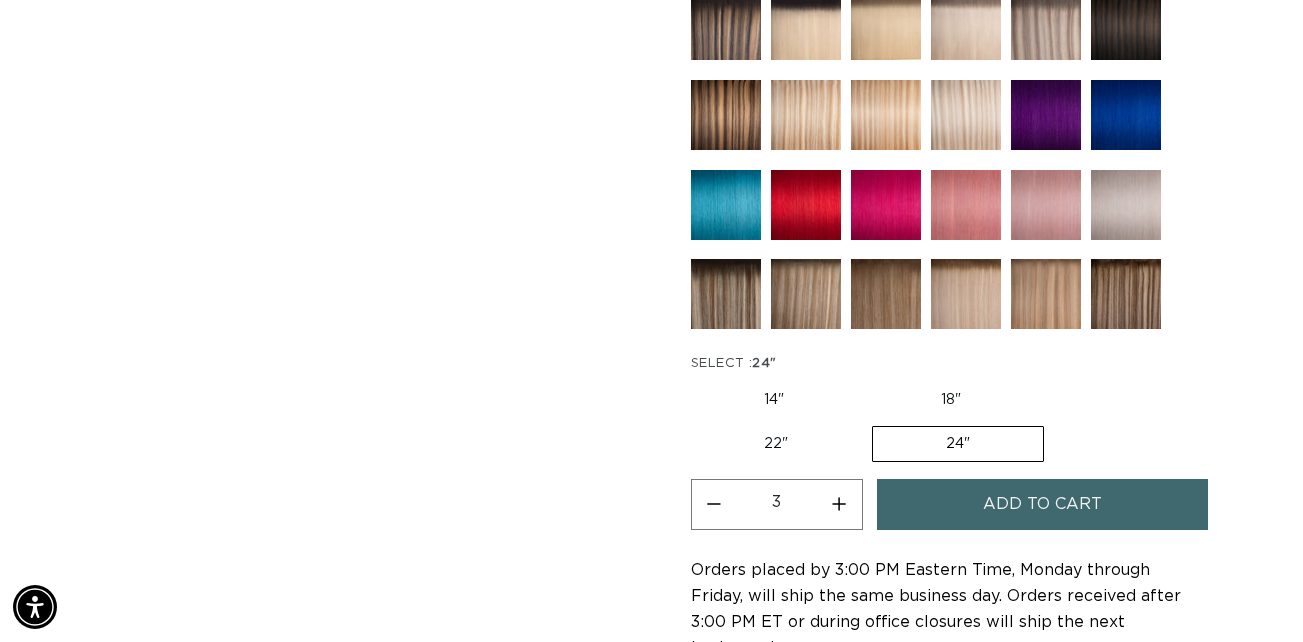 click on "Increase quantity for 4/12 Balayage - Tape In" at bounding box center [839, 504] 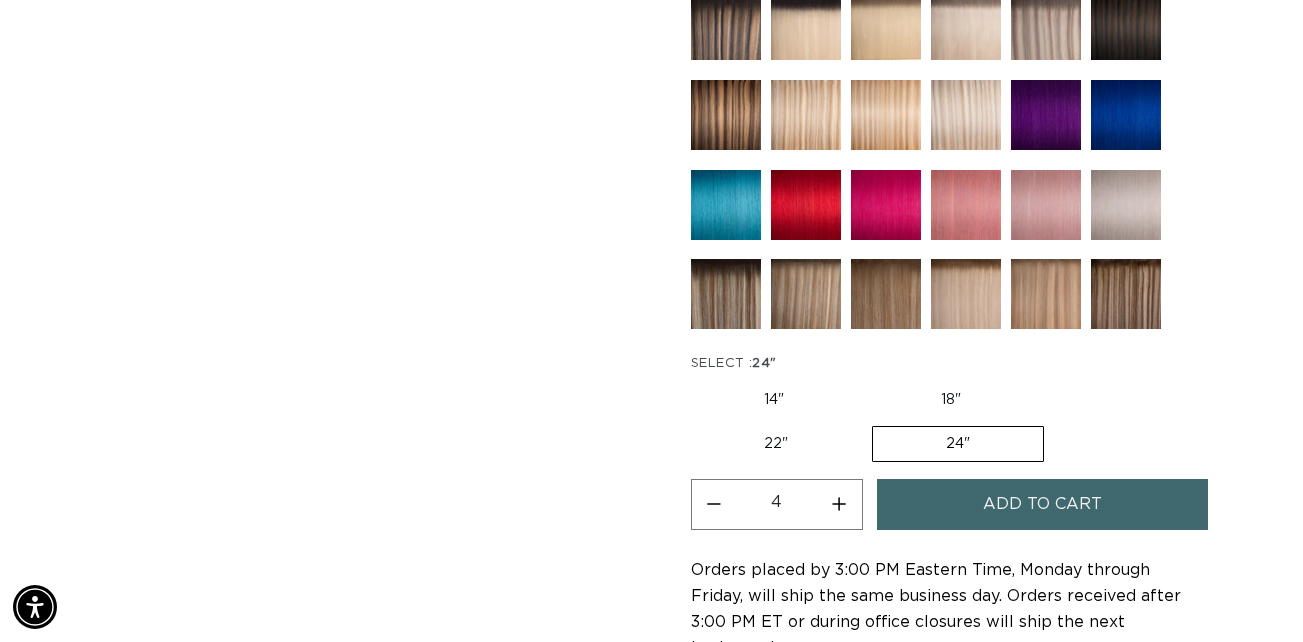 click on "Add to cart" at bounding box center (1042, 504) 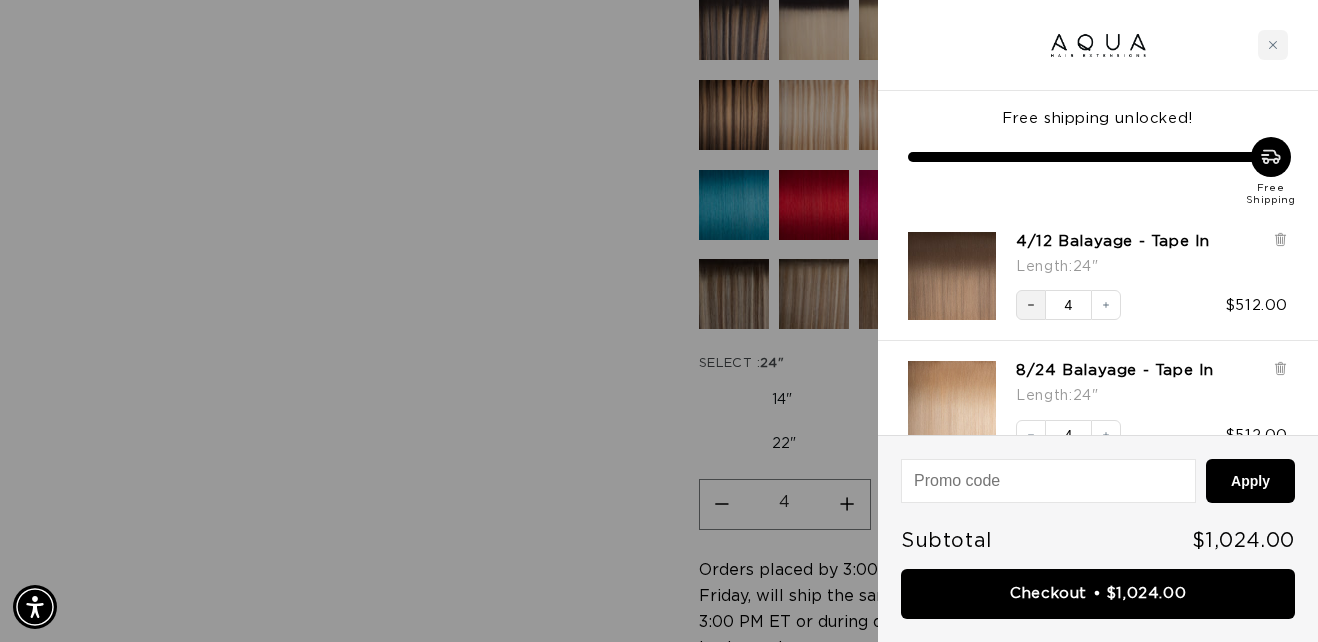 scroll, scrollTop: 0, scrollLeft: 0, axis: both 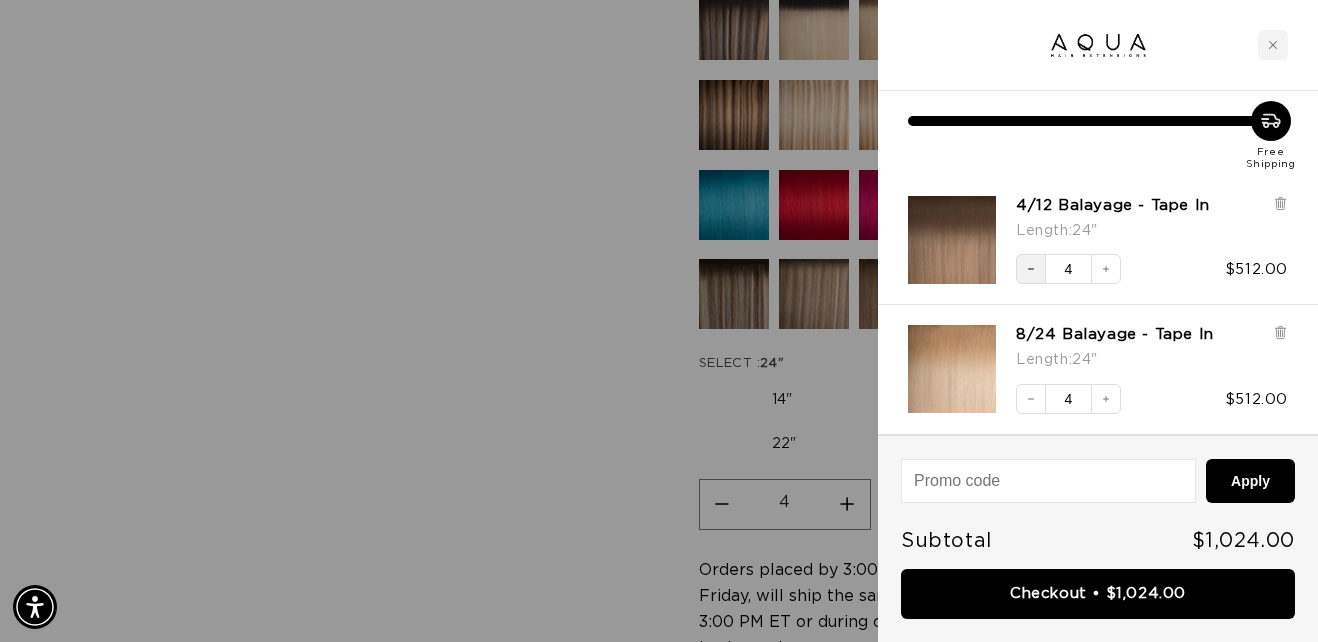 click 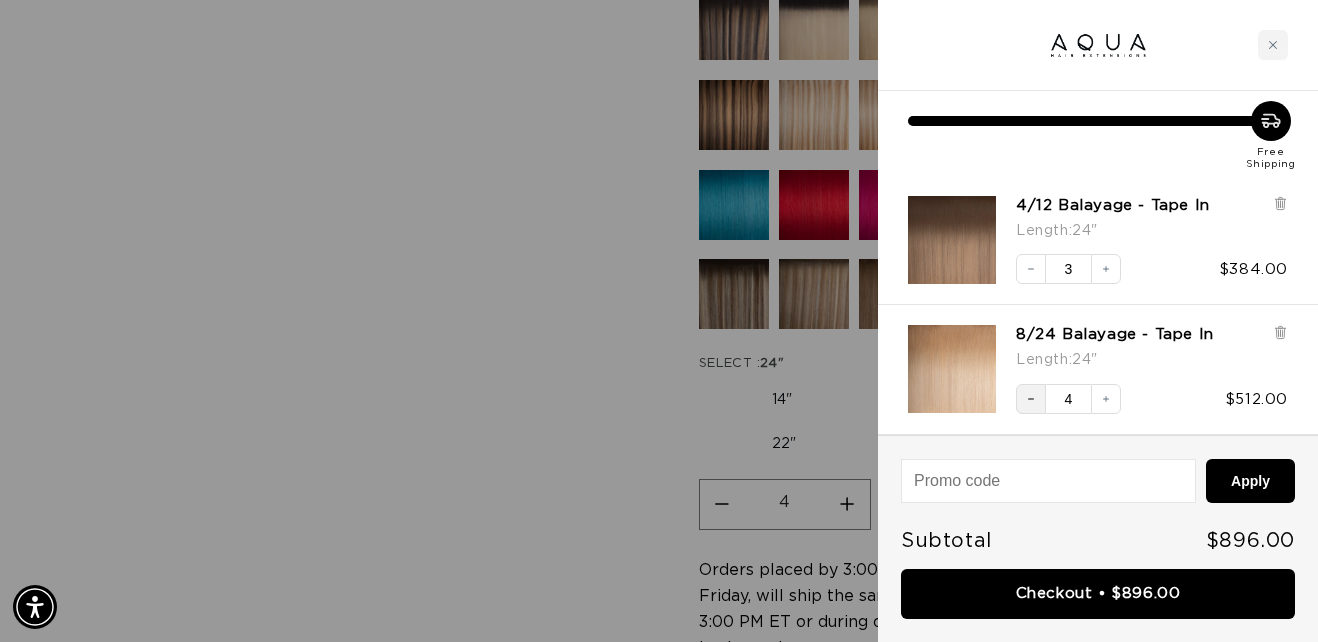click 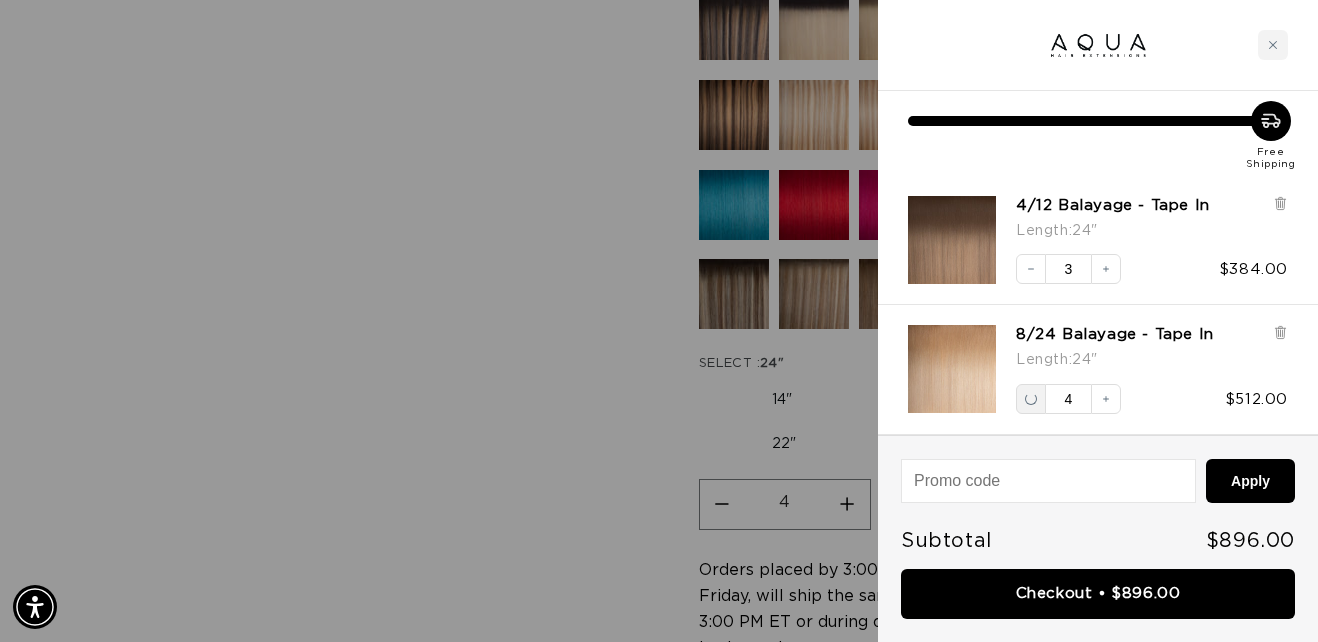 scroll, scrollTop: 0, scrollLeft: 2352, axis: horizontal 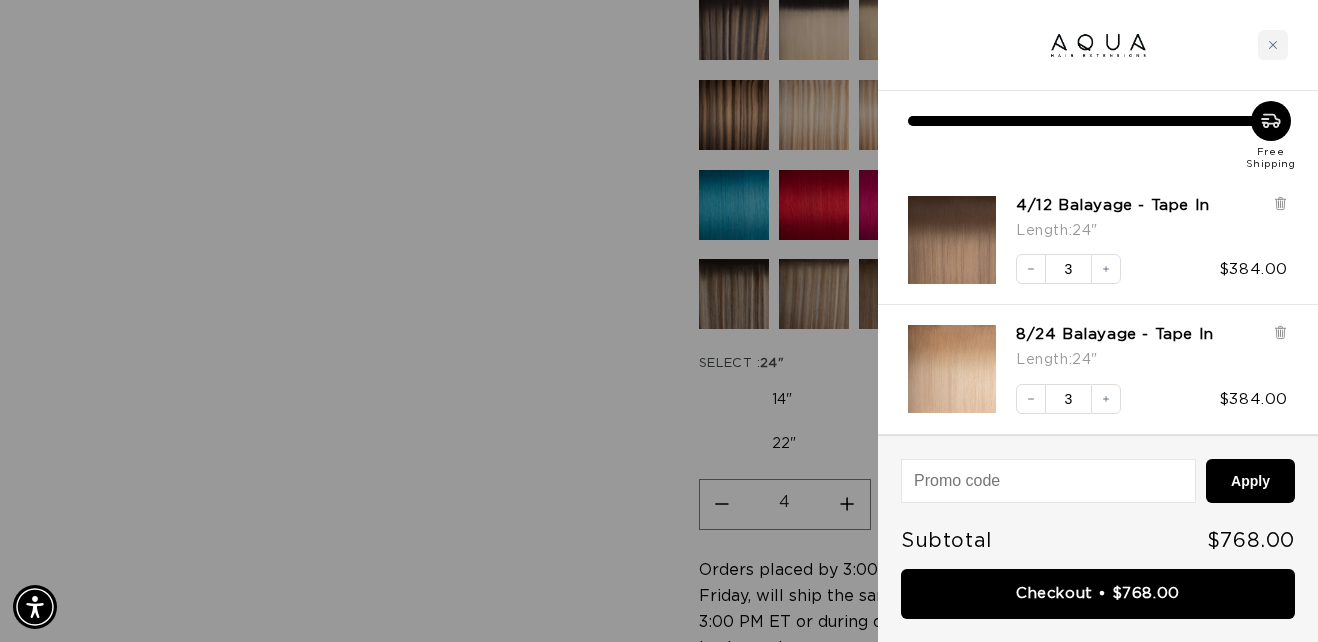 click 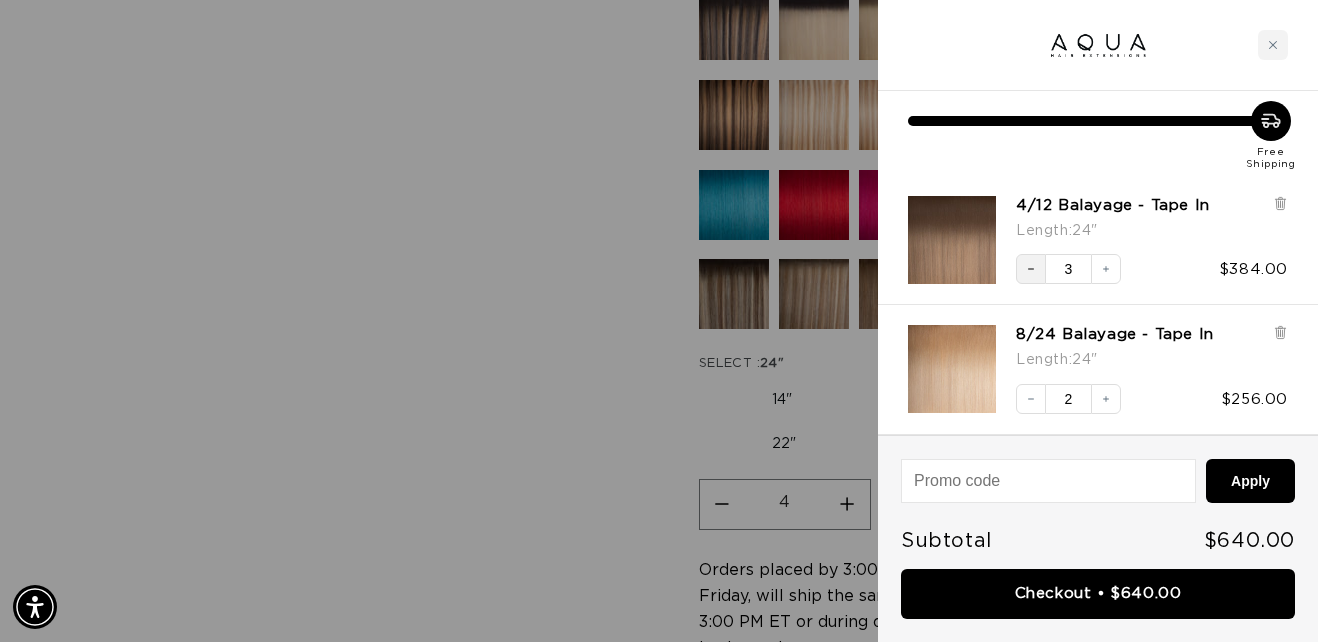 scroll, scrollTop: 0, scrollLeft: 0, axis: both 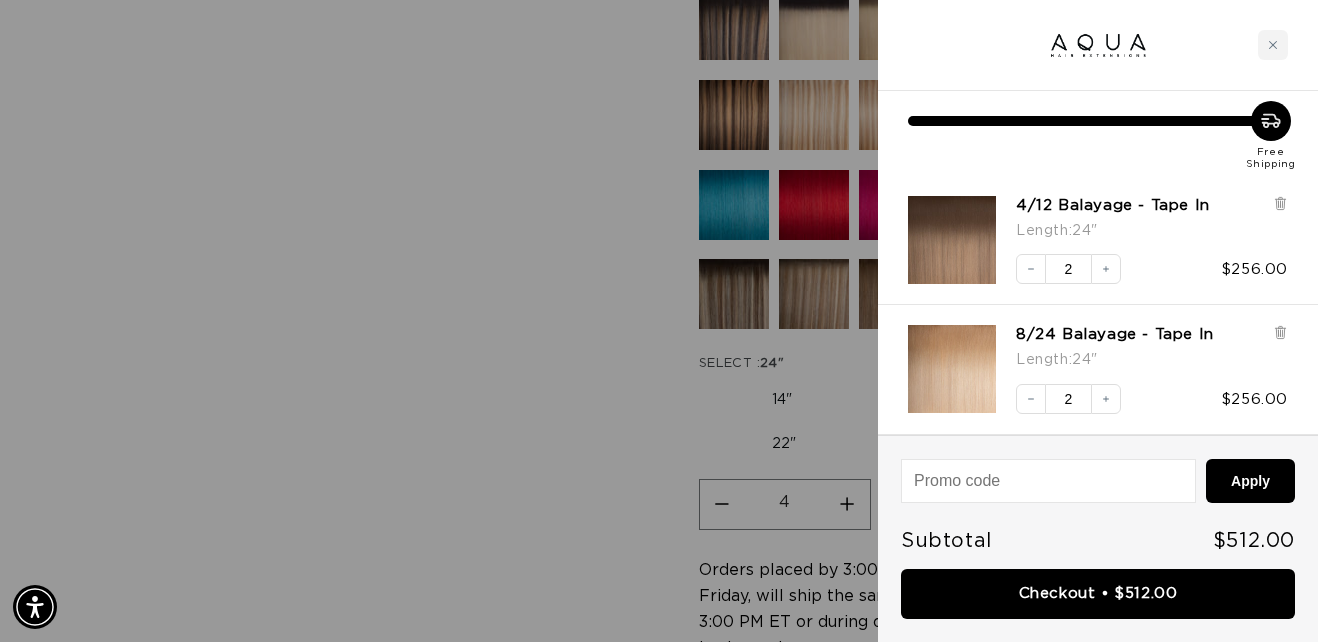 click at bounding box center (659, 321) 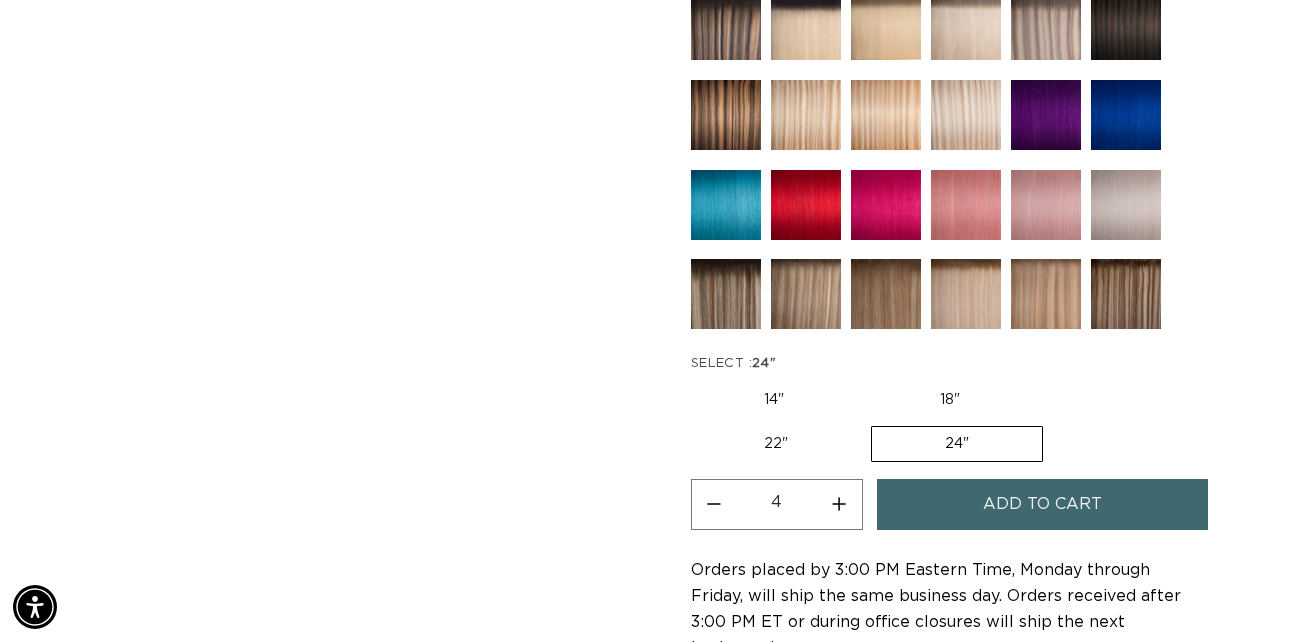 scroll, scrollTop: 0, scrollLeft: 2322, axis: horizontal 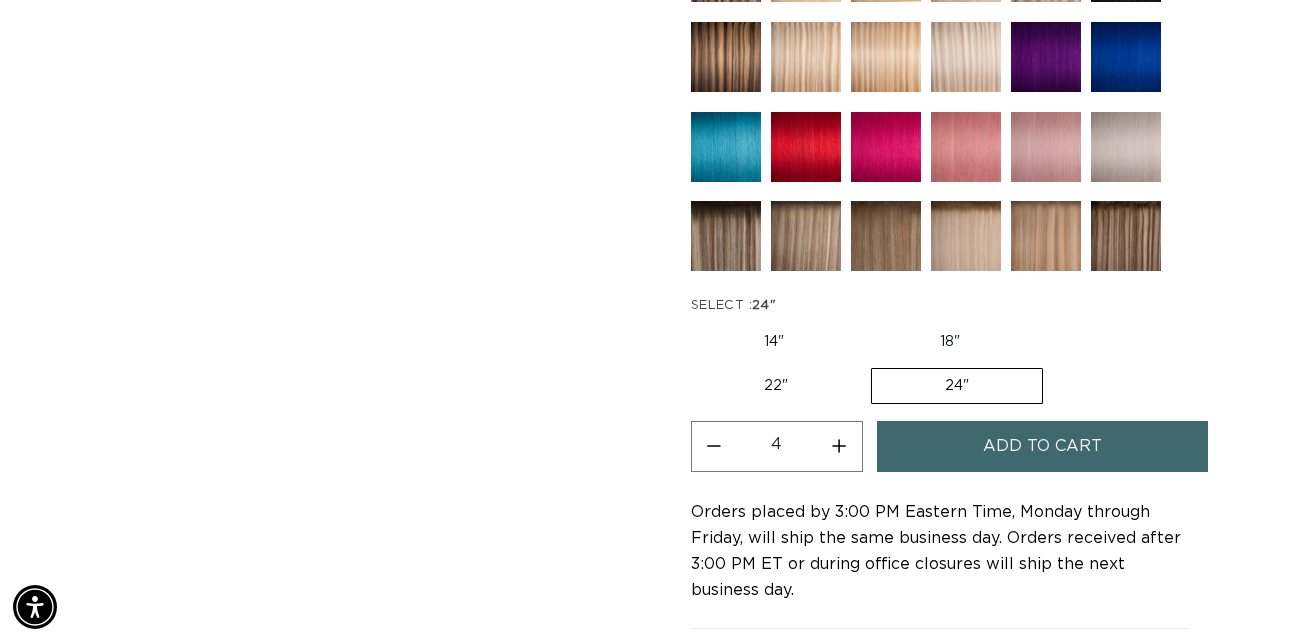 click at bounding box center [726, 147] 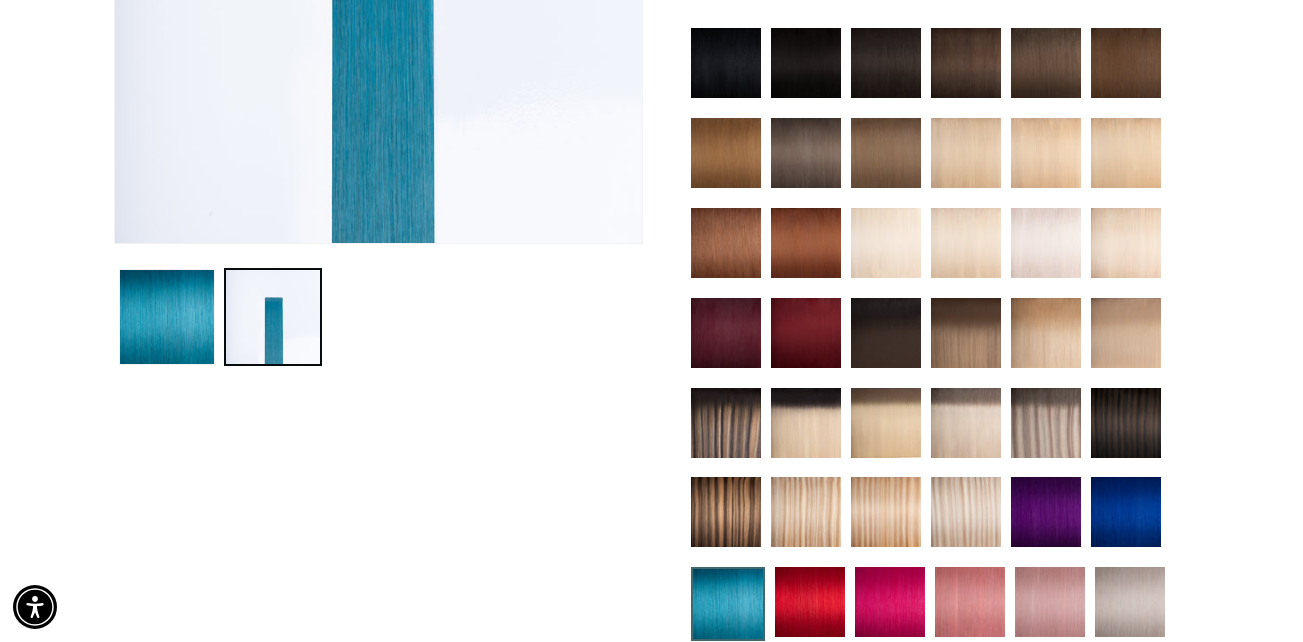 scroll, scrollTop: 619, scrollLeft: 0, axis: vertical 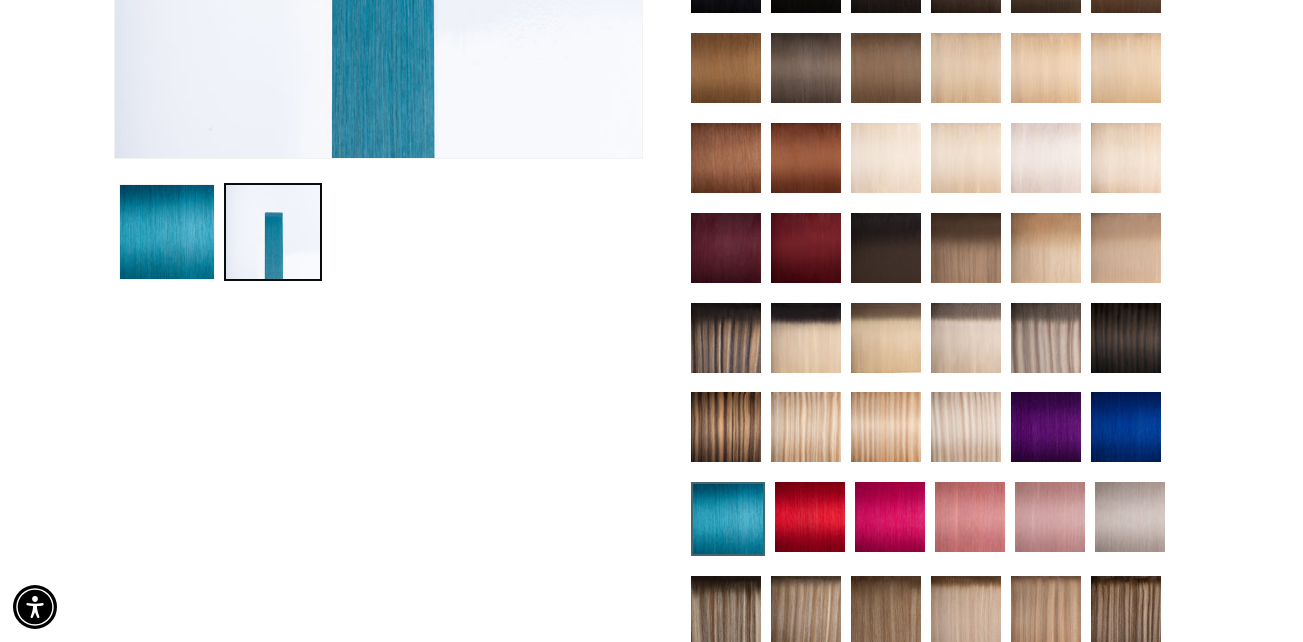 click at bounding box center [1046, 338] 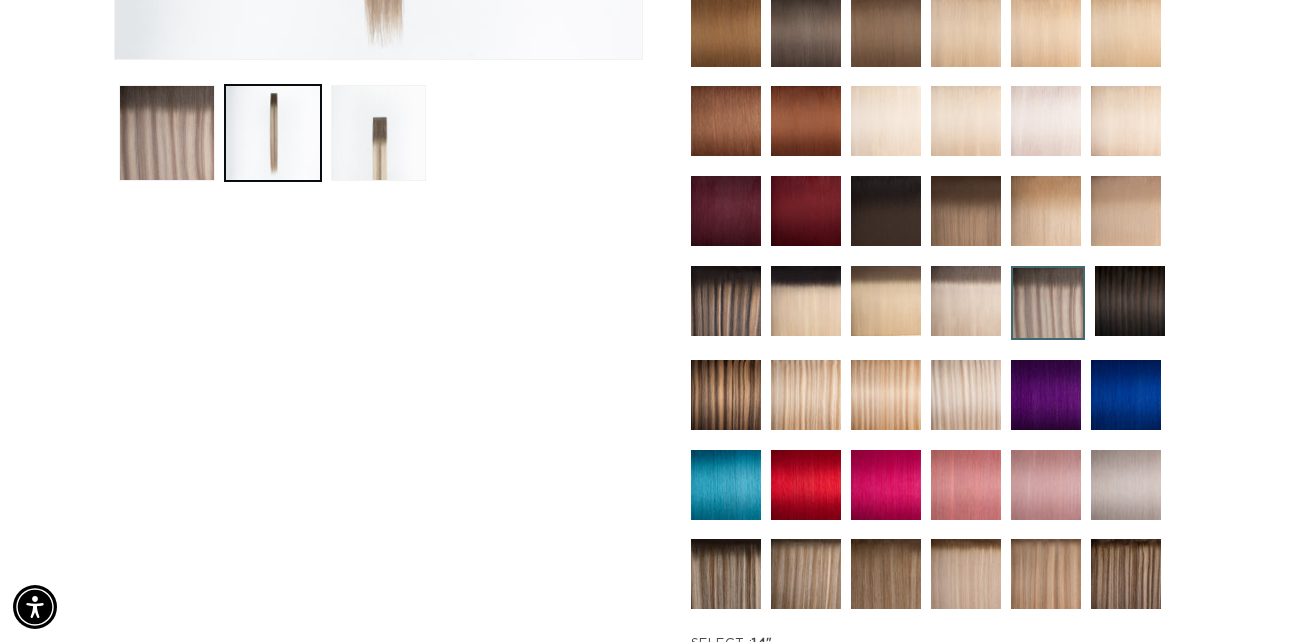 scroll, scrollTop: 729, scrollLeft: 0, axis: vertical 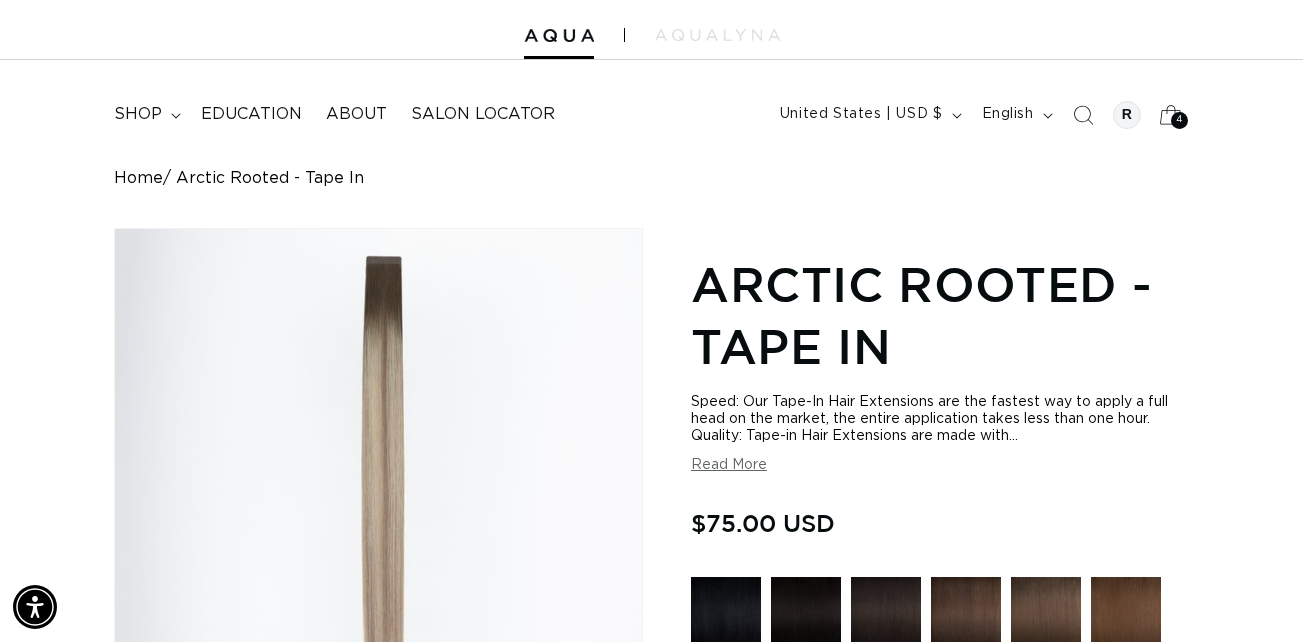 click 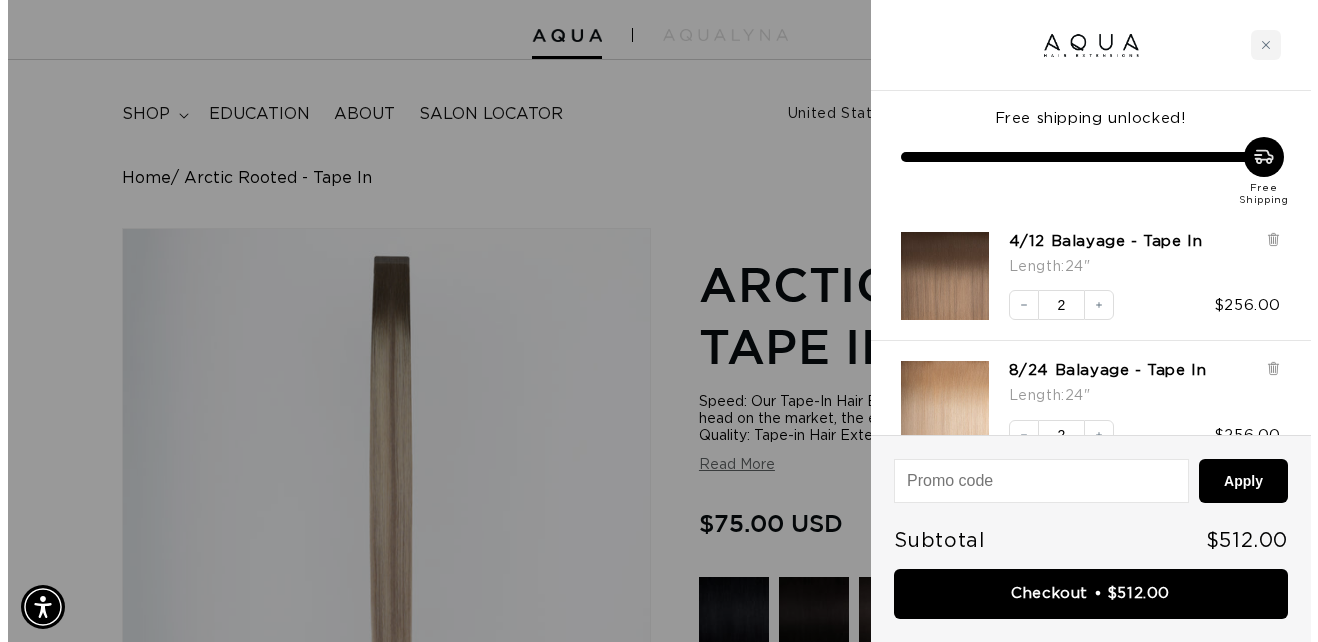 scroll, scrollTop: 0, scrollLeft: 0, axis: both 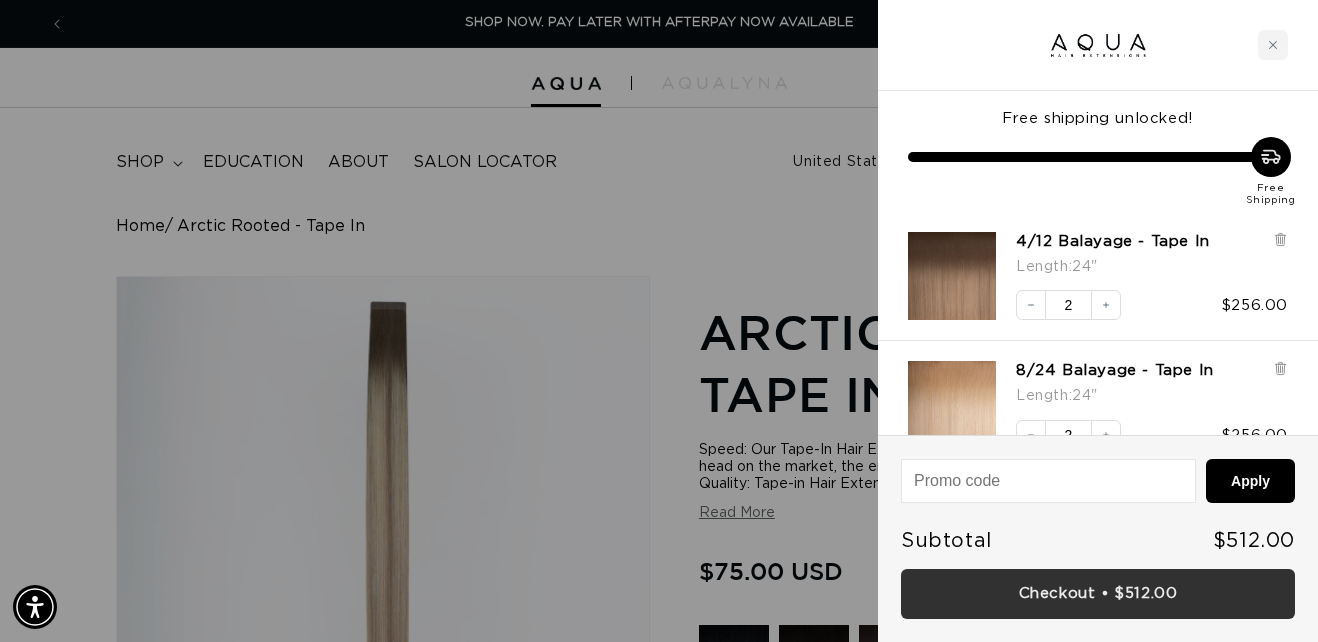 click on "Checkout • $512.00" at bounding box center [1098, 594] 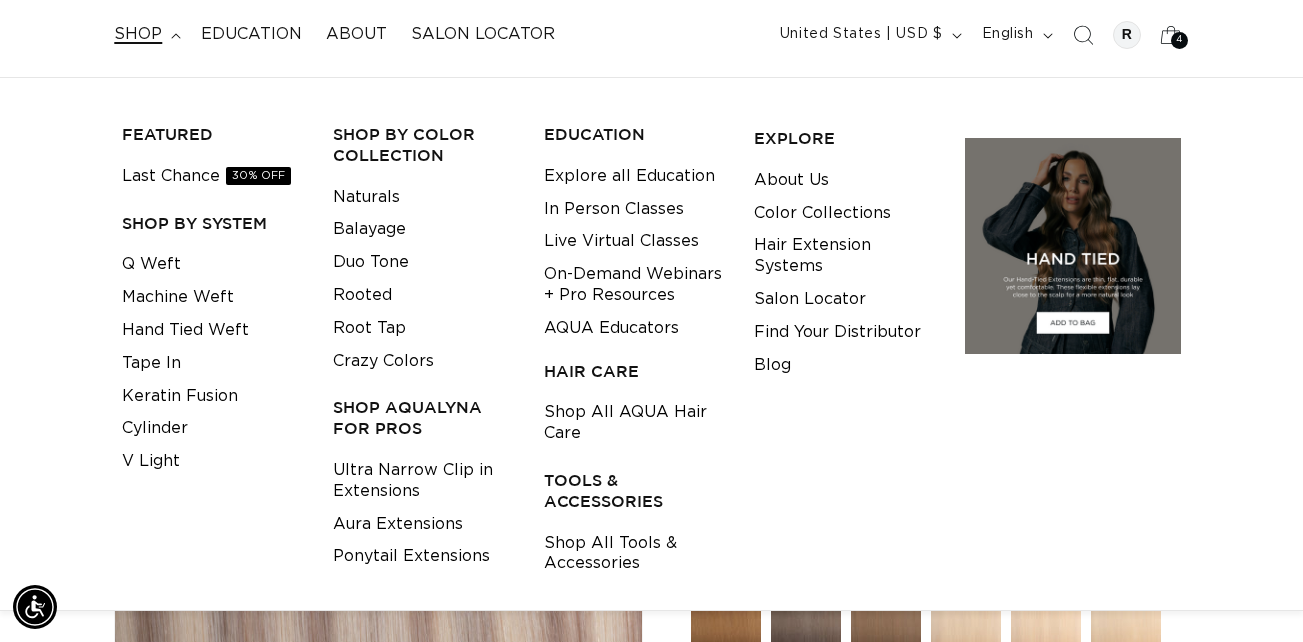 scroll, scrollTop: 129, scrollLeft: 0, axis: vertical 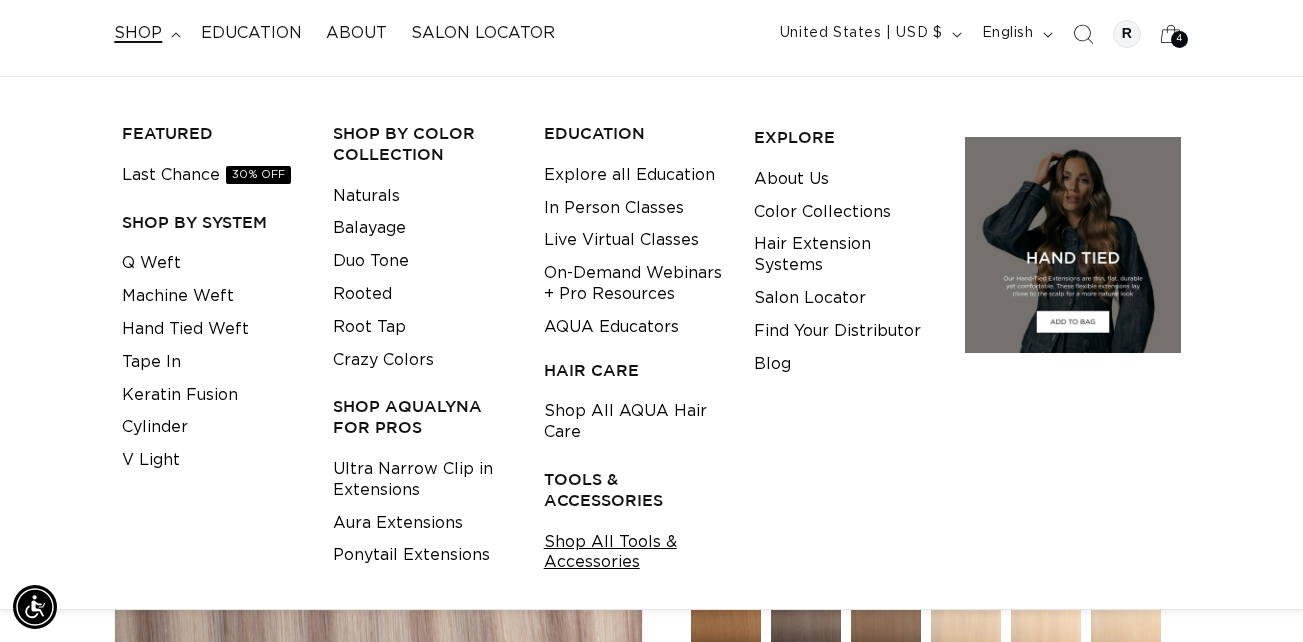 click on "Shop All Tools & Accessories" at bounding box center [634, 553] 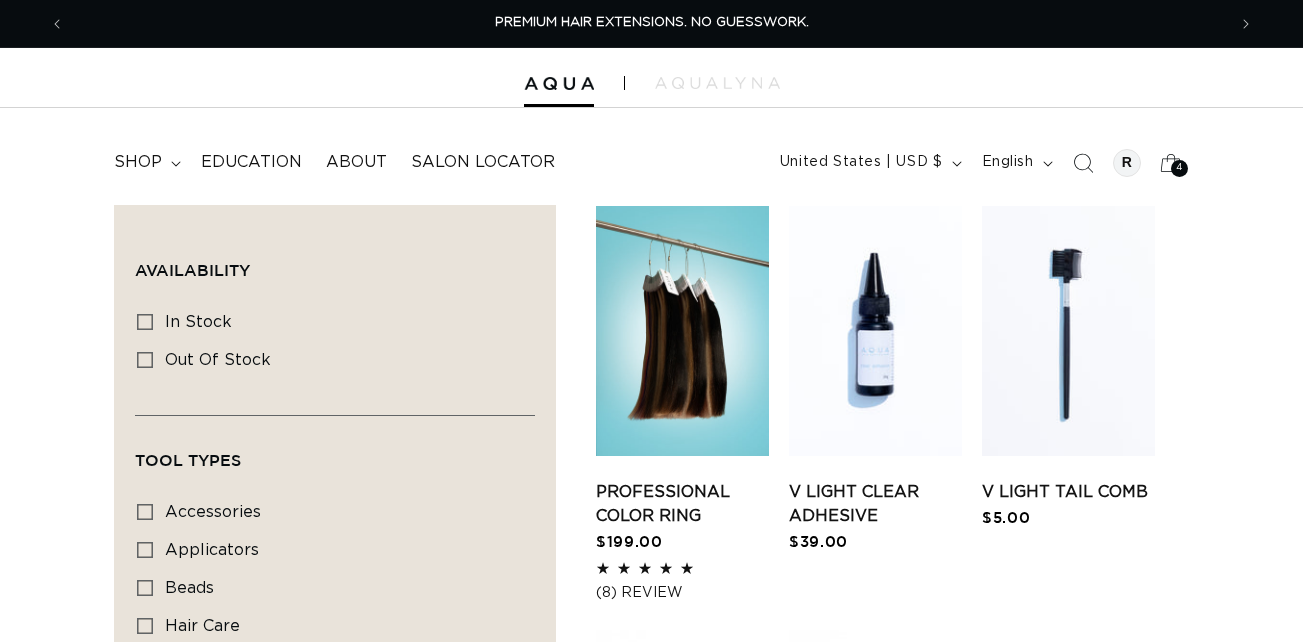 scroll, scrollTop: 523, scrollLeft: 0, axis: vertical 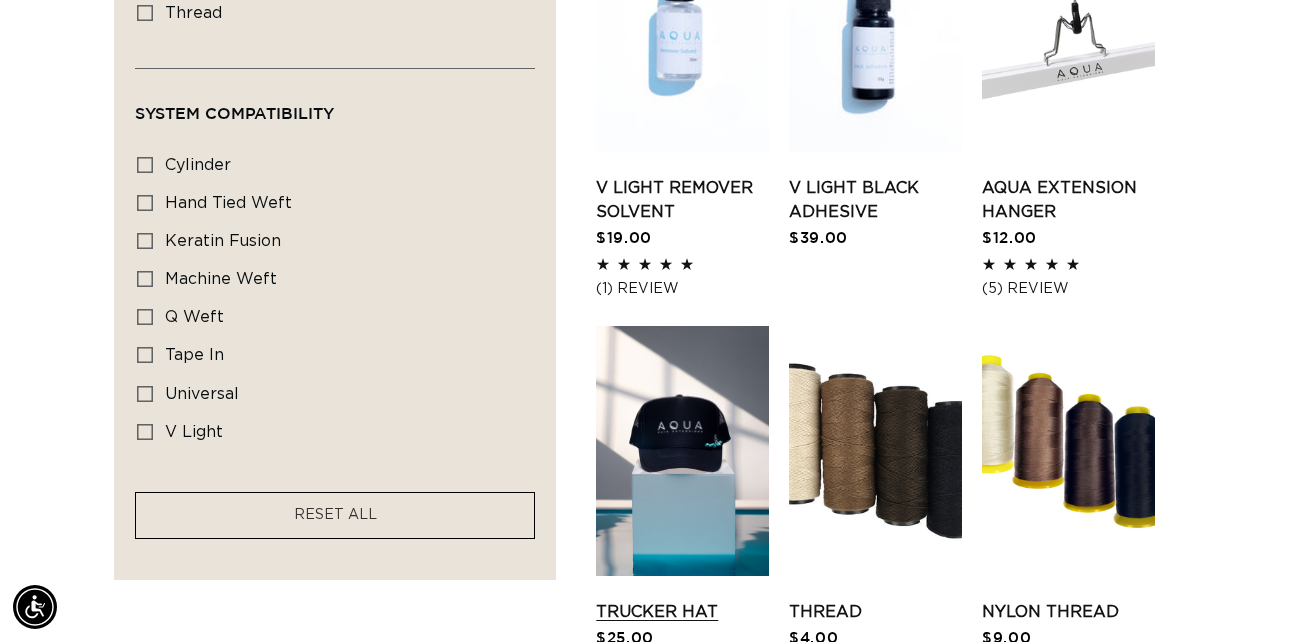 click on "Trucker Hat" at bounding box center [682, 612] 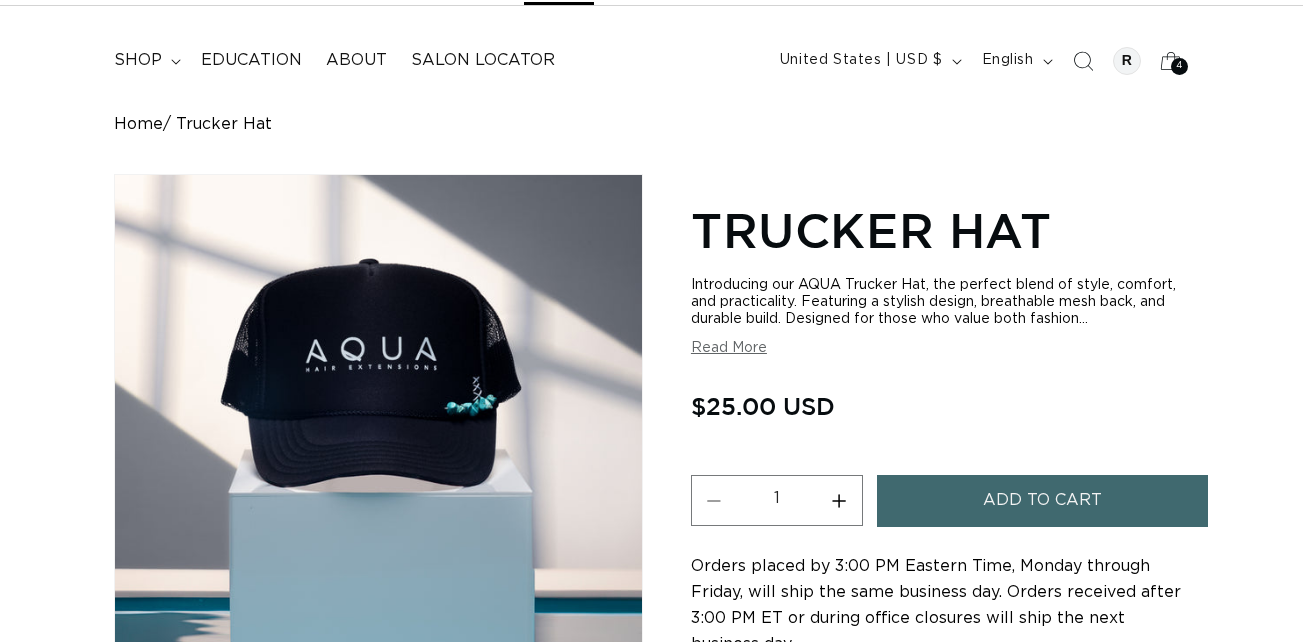 scroll, scrollTop: 102, scrollLeft: 0, axis: vertical 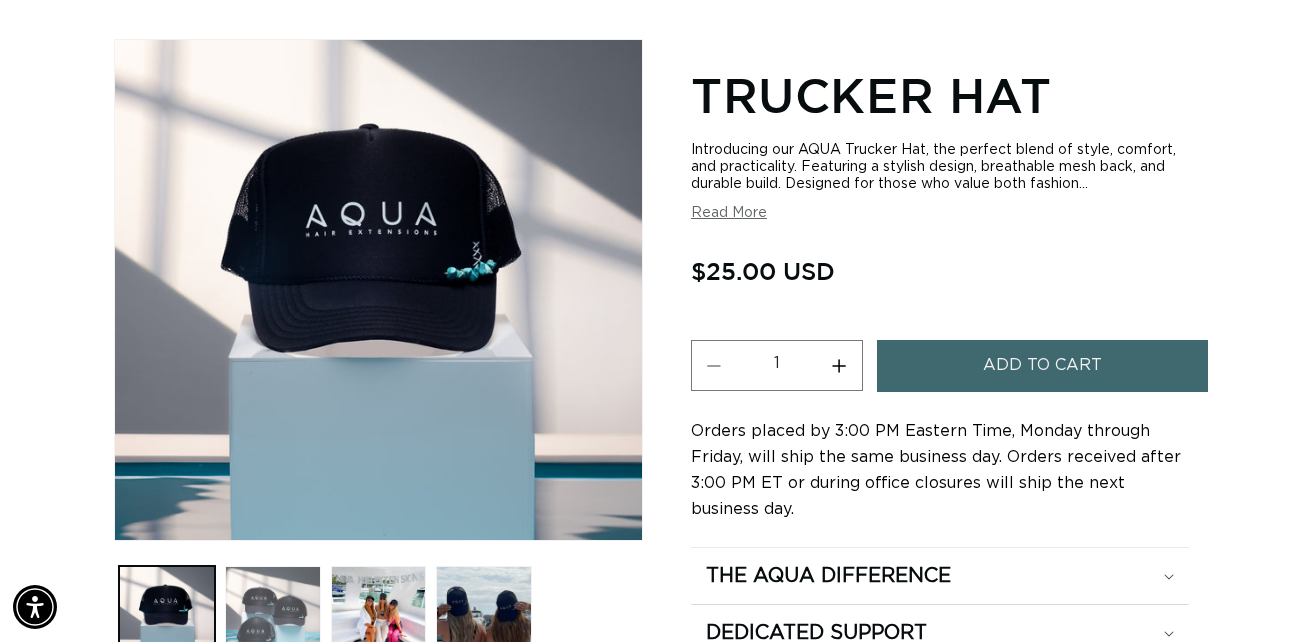drag, startPoint x: 0, startPoint y: 0, endPoint x: 279, endPoint y: 595, distance: 657.1651 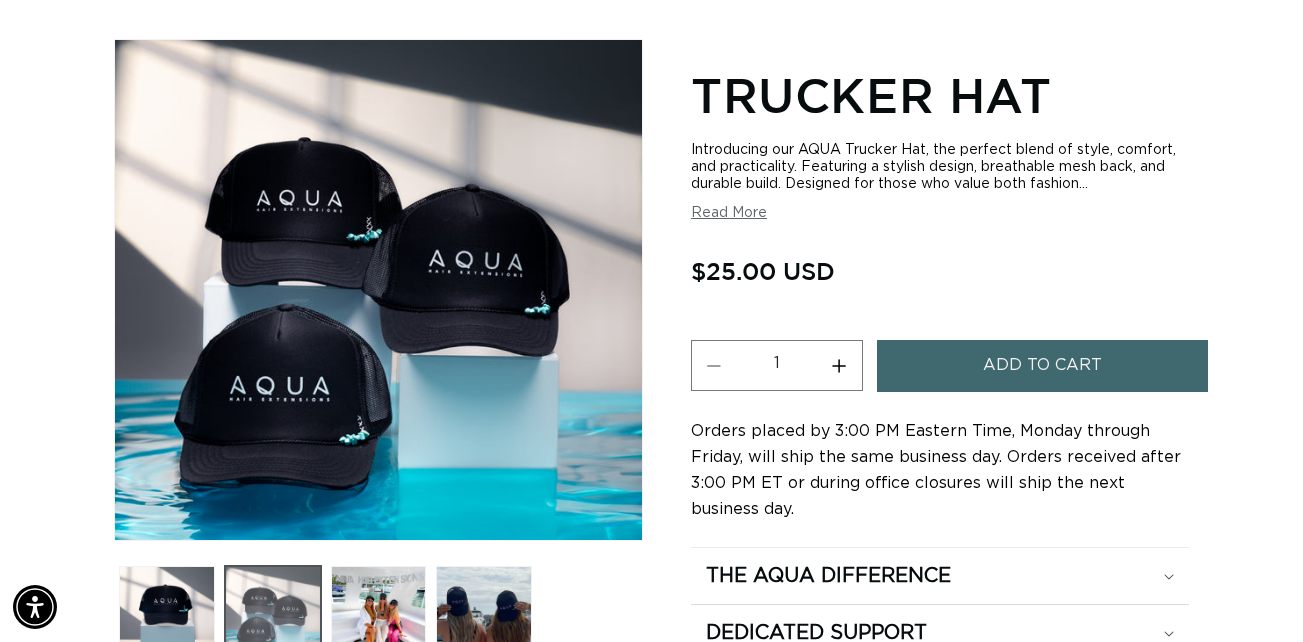 scroll, scrollTop: 0, scrollLeft: 2322, axis: horizontal 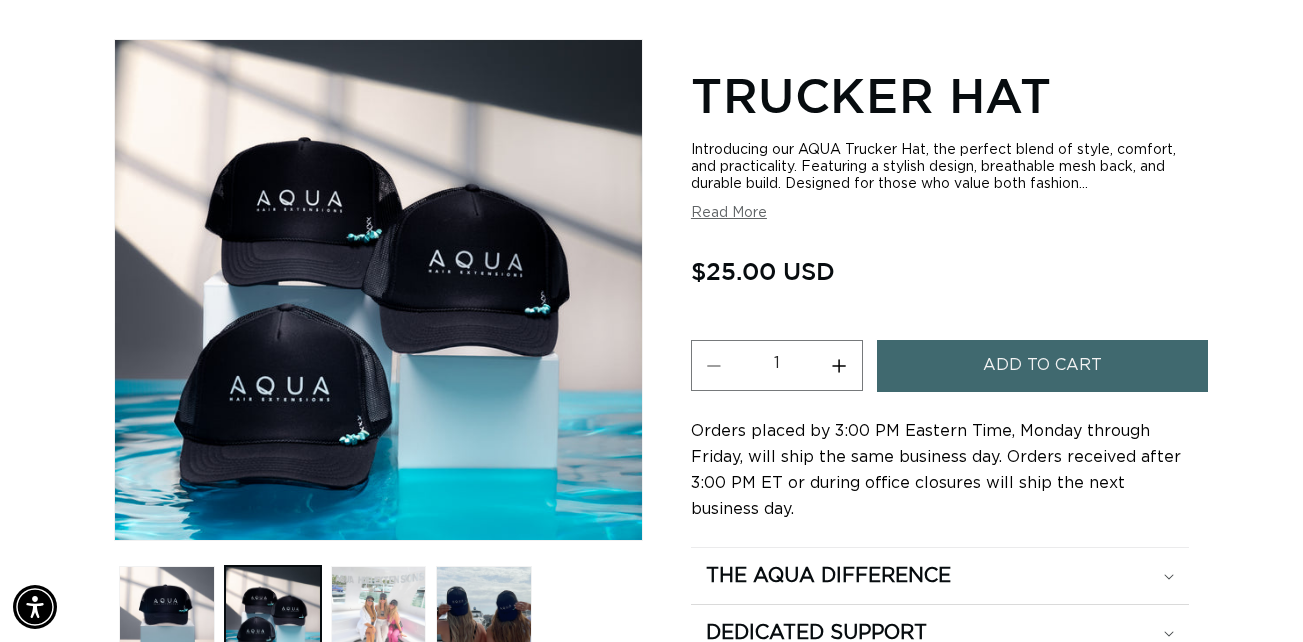 click at bounding box center (379, 614) 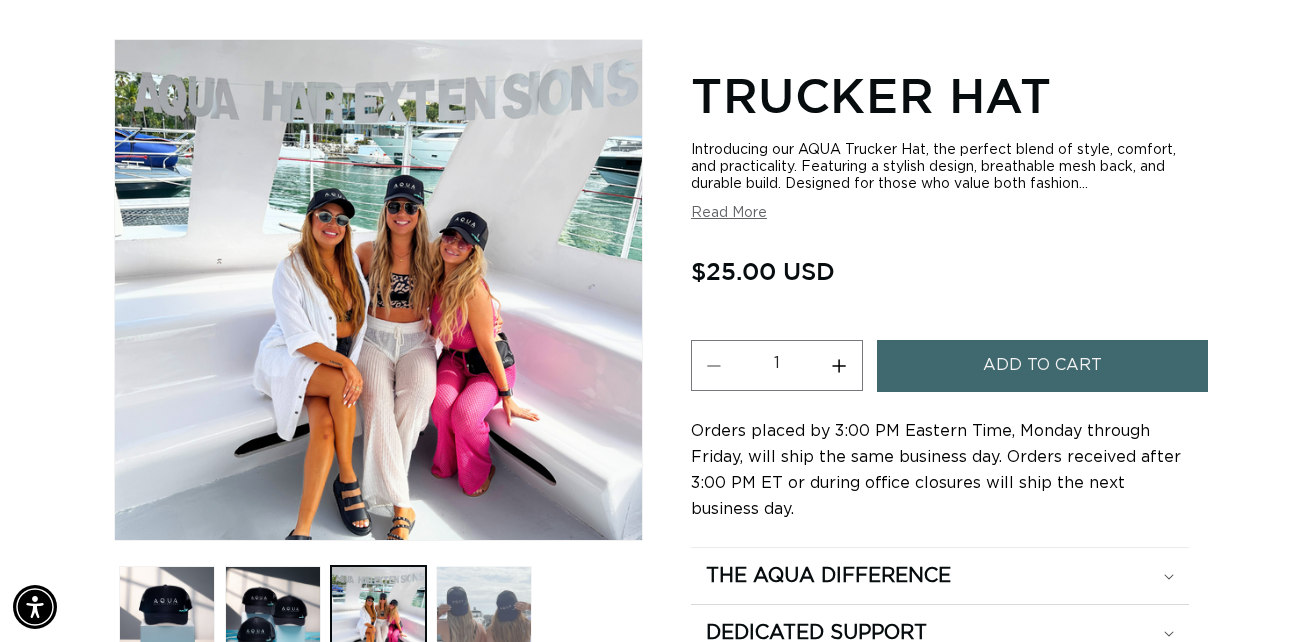 scroll, scrollTop: 0, scrollLeft: 0, axis: both 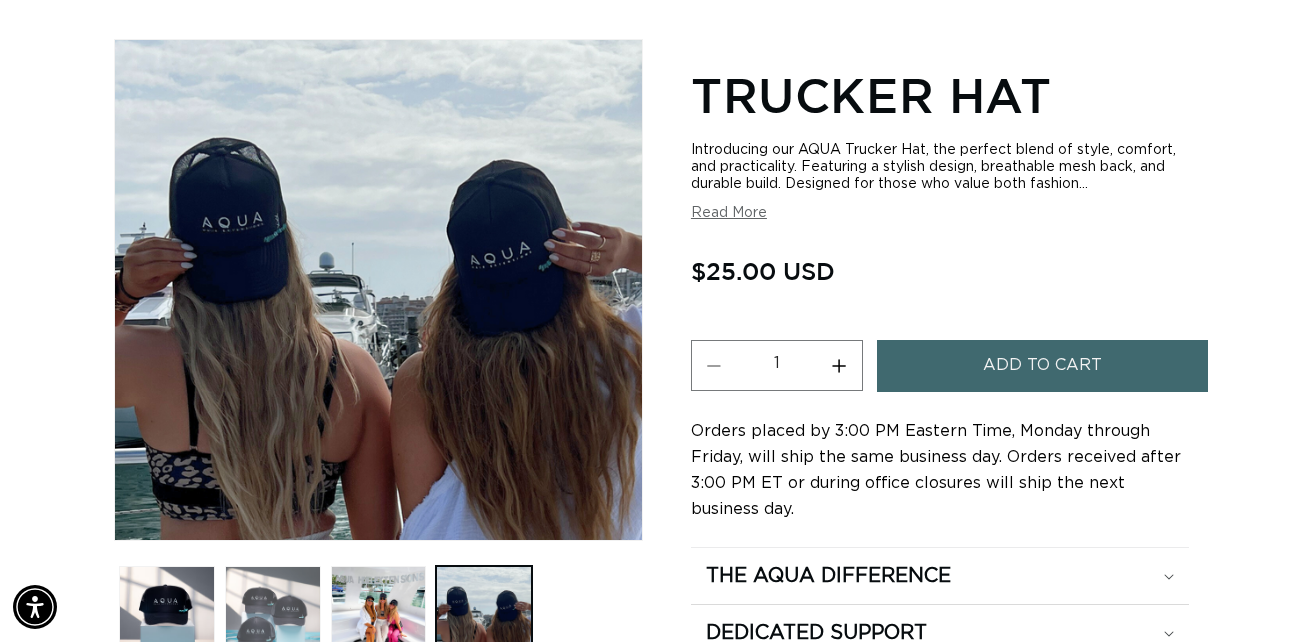 click at bounding box center [273, 614] 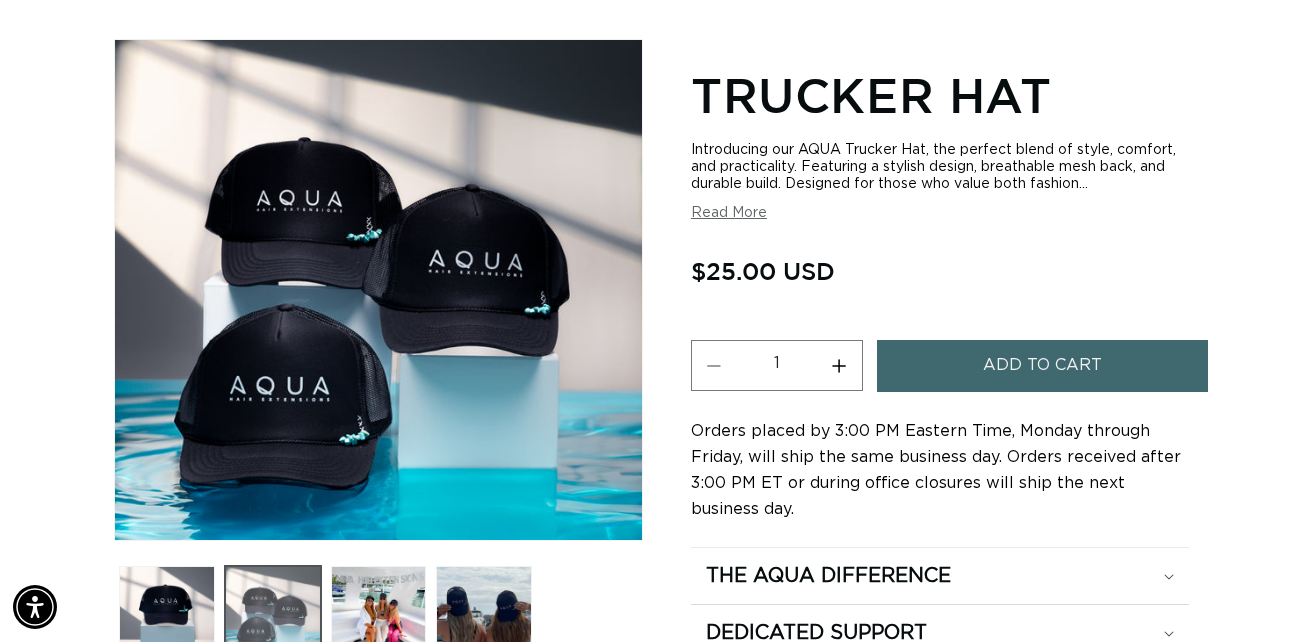 scroll, scrollTop: 0, scrollLeft: 0, axis: both 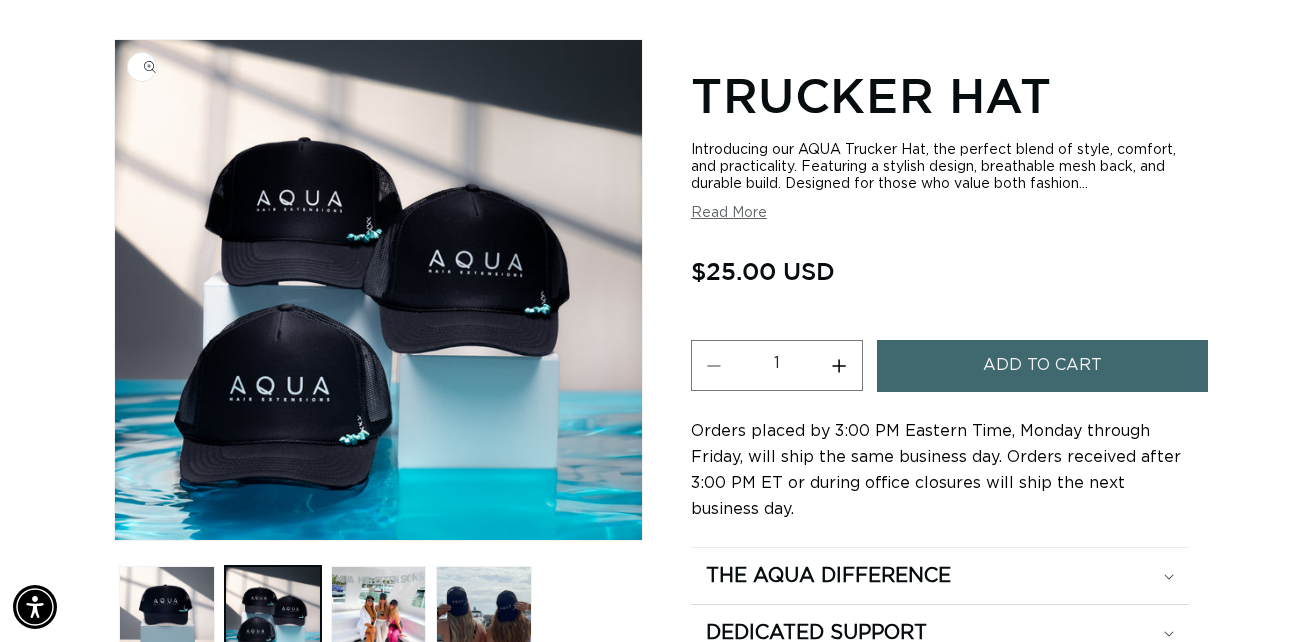 drag, startPoint x: 531, startPoint y: 339, endPoint x: 387, endPoint y: 297, distance: 150 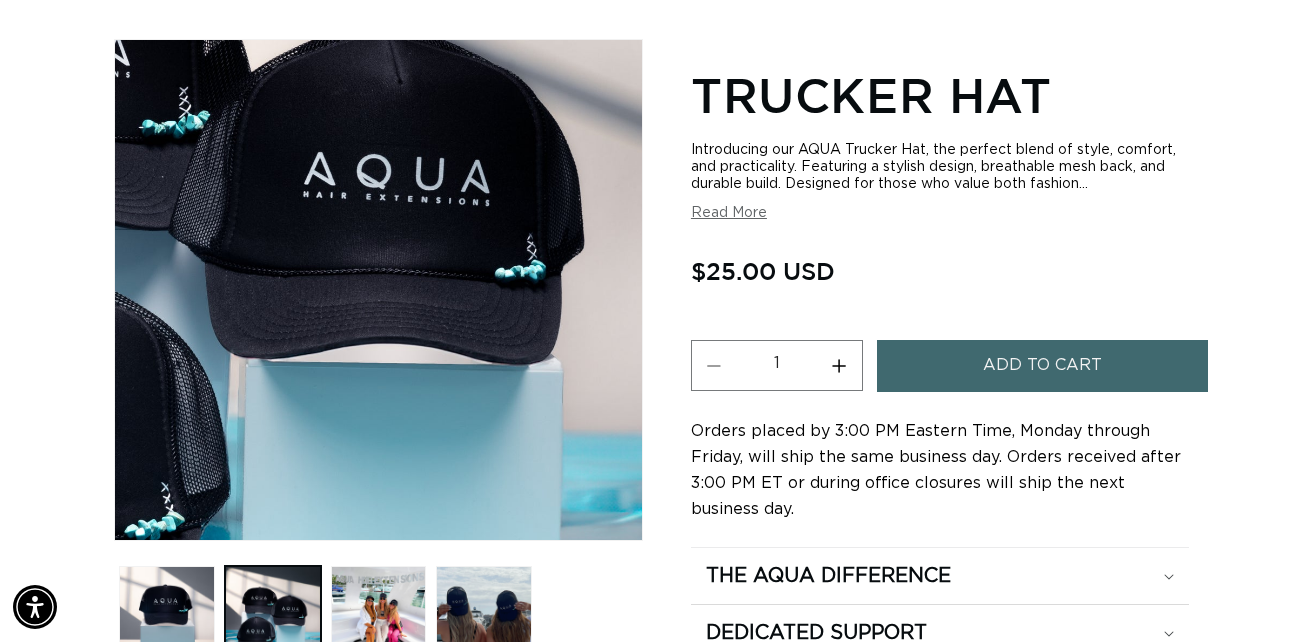 scroll, scrollTop: 0, scrollLeft: 1161, axis: horizontal 